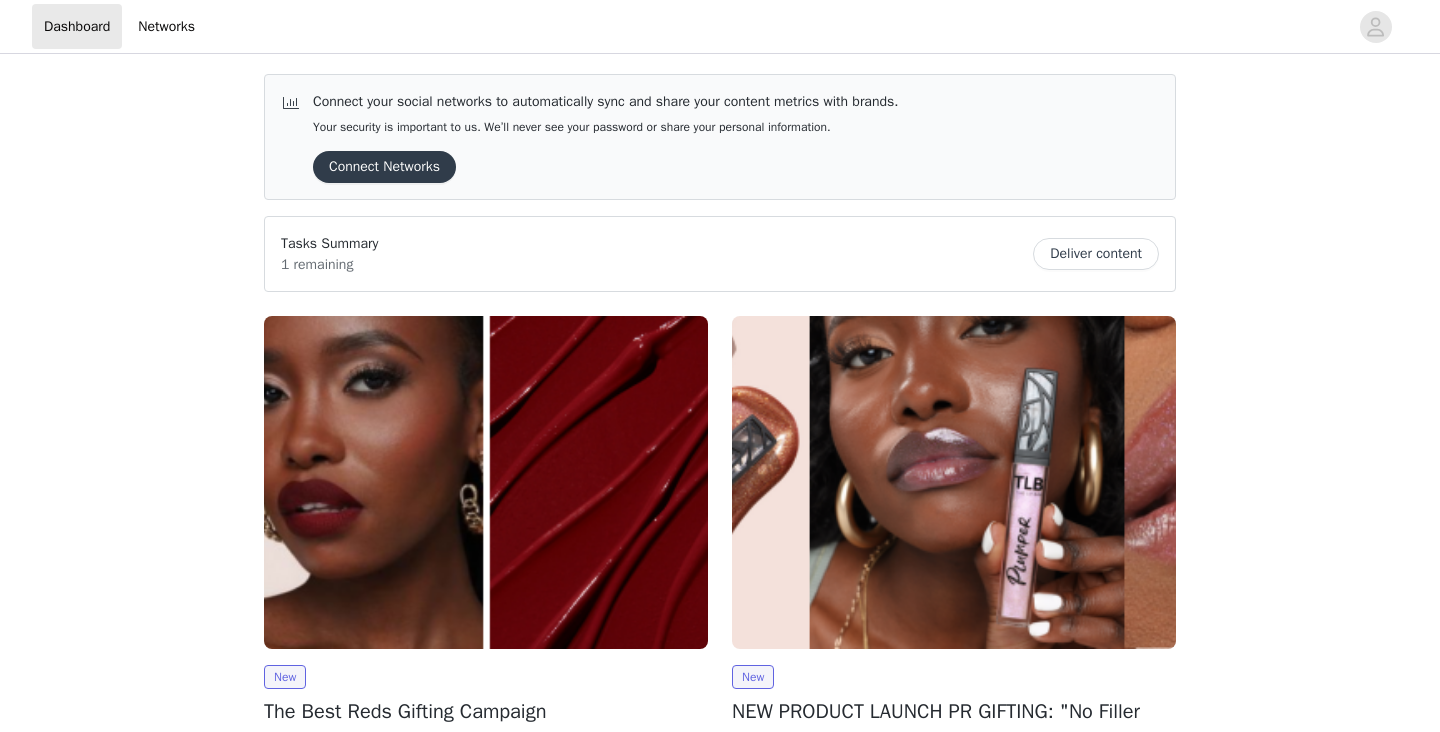 click on "Connect your social networks to automatically sync and share your content metrics with brands.
Your security is important to us. We’ll never see your password or share your personal information.
Connect Networks   Tasks Summary   1 remaining     Deliver content          New    The Best Reds Gifting Campaign   At The Lip Bar, one of our biggest flexes is having the best red lippies on the planet. We've been peeping your beauty content and we want to personally invite you to try out our  viral red Nonstop liquid Matte lipsticks. We KNOW you'll find a shade that you love.
Our latest PR gifting features a BRAND NEW red, Mastermind + two bestselling red liquid mattes.
Are you up for the challenge to try out all three and choose your all-time favorite red lipstick? If so, fill out the below proposal and let's make this thing official!
View    New    NEW PRODUCT LAUNCH PR GIFTING:  "No Filler Needed" Lip Plumper" at bounding box center [720, 834] 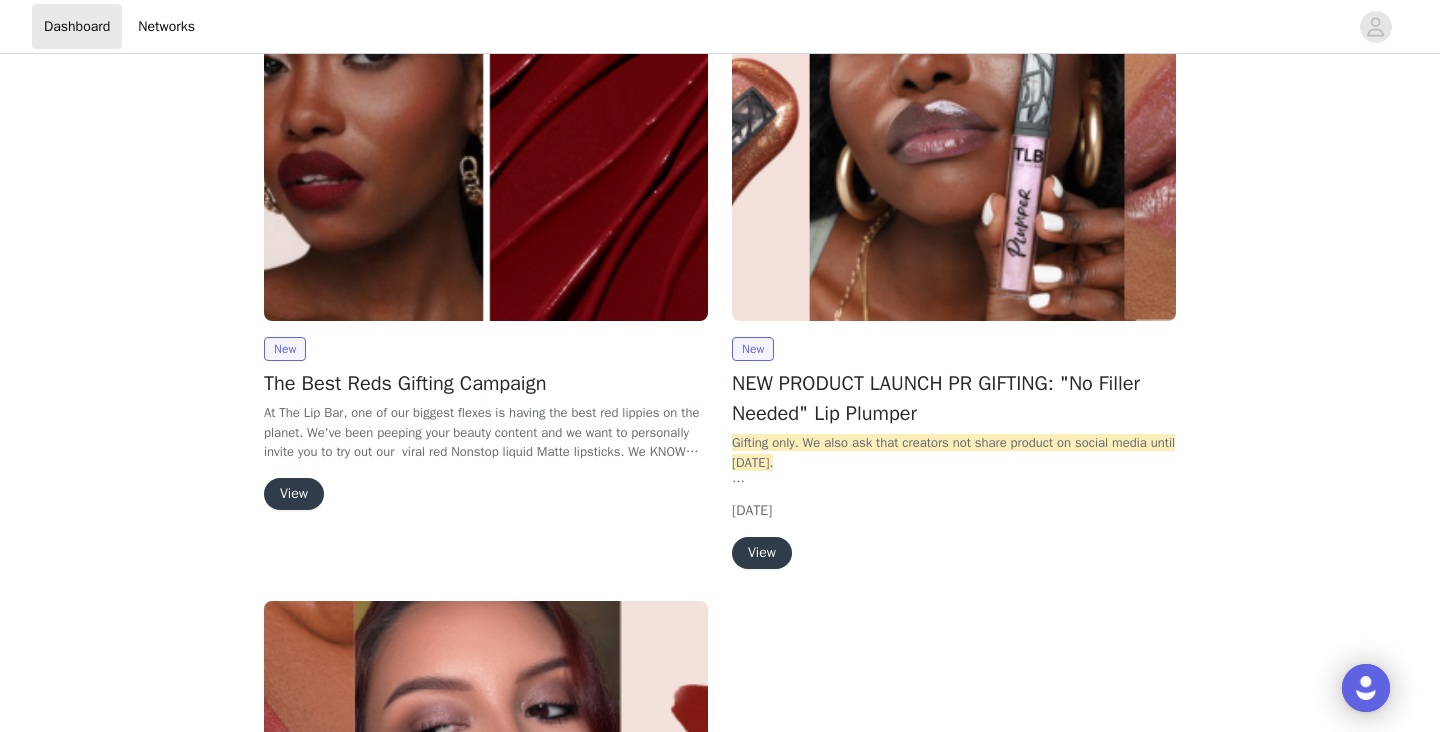 scroll, scrollTop: 320, scrollLeft: 0, axis: vertical 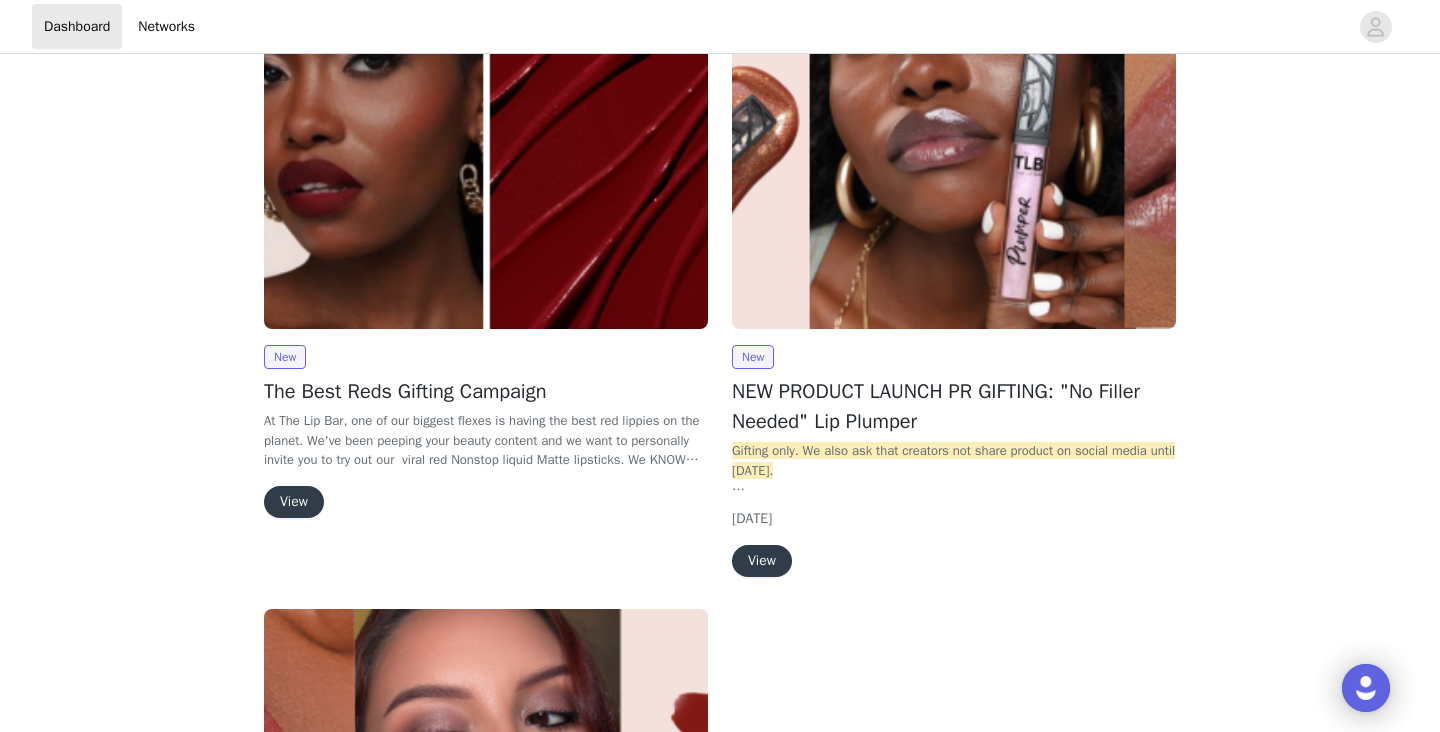 click on "New    The Best Reds Gifting Campaign   At The Lip Bar, one of our biggest flexes is having the best red lippies on the planet. We've been peeping your beauty content and we want to personally invite you to try out our  viral red Nonstop liquid Matte lipsticks. We KNOW you'll find a shade that you love.
Our latest PR gifting features a BRAND NEW red, Mastermind + two bestselling red liquid mattes.
Are you up for the challenge to try out all three and choose your all-time favorite red lipstick? If so, fill out the below proposal and let's make this thing official!
As a reminder, posting is totally optional! But if you're feeling these red lippies... we'd love for you to share the love and tag us via an Instagram Reel, Story, Tiktok, and more!          View" at bounding box center [486, 431] 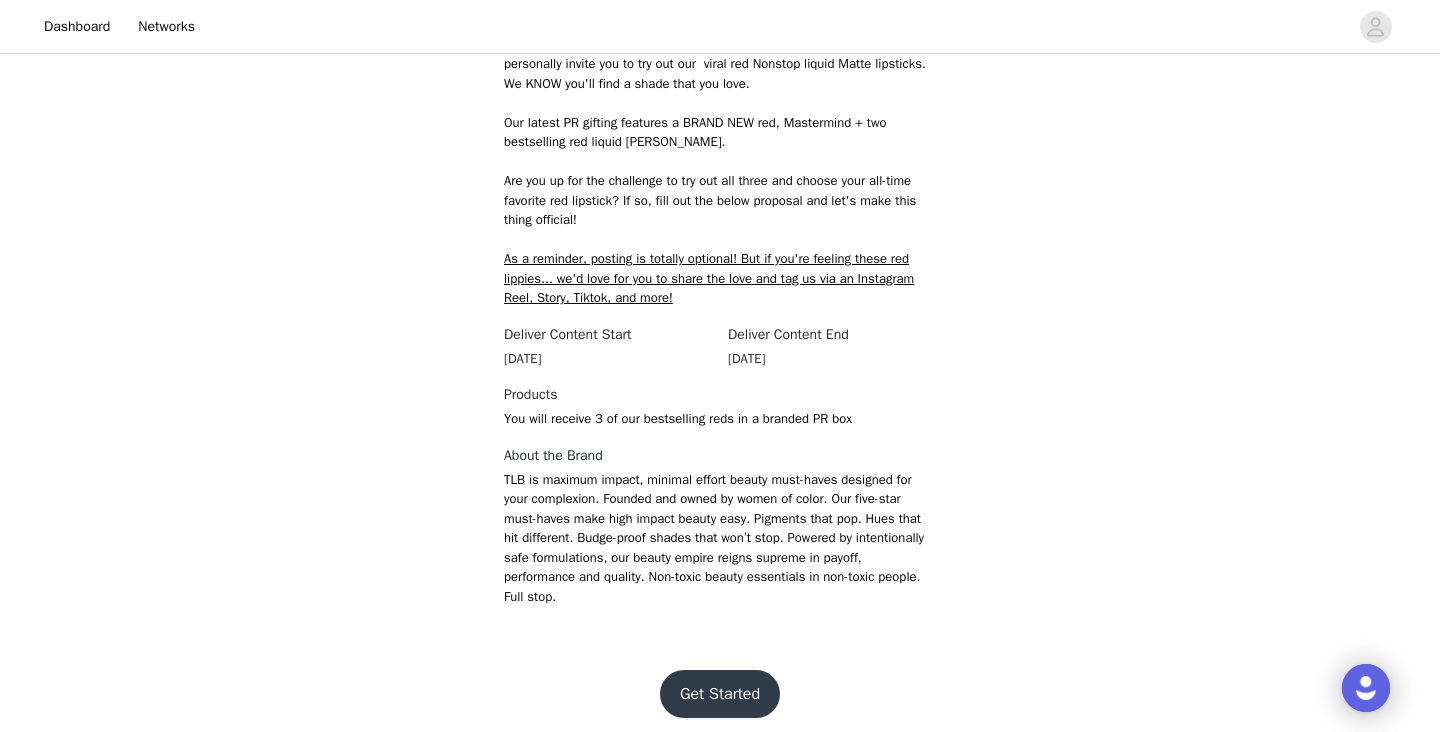 scroll, scrollTop: 367, scrollLeft: 0, axis: vertical 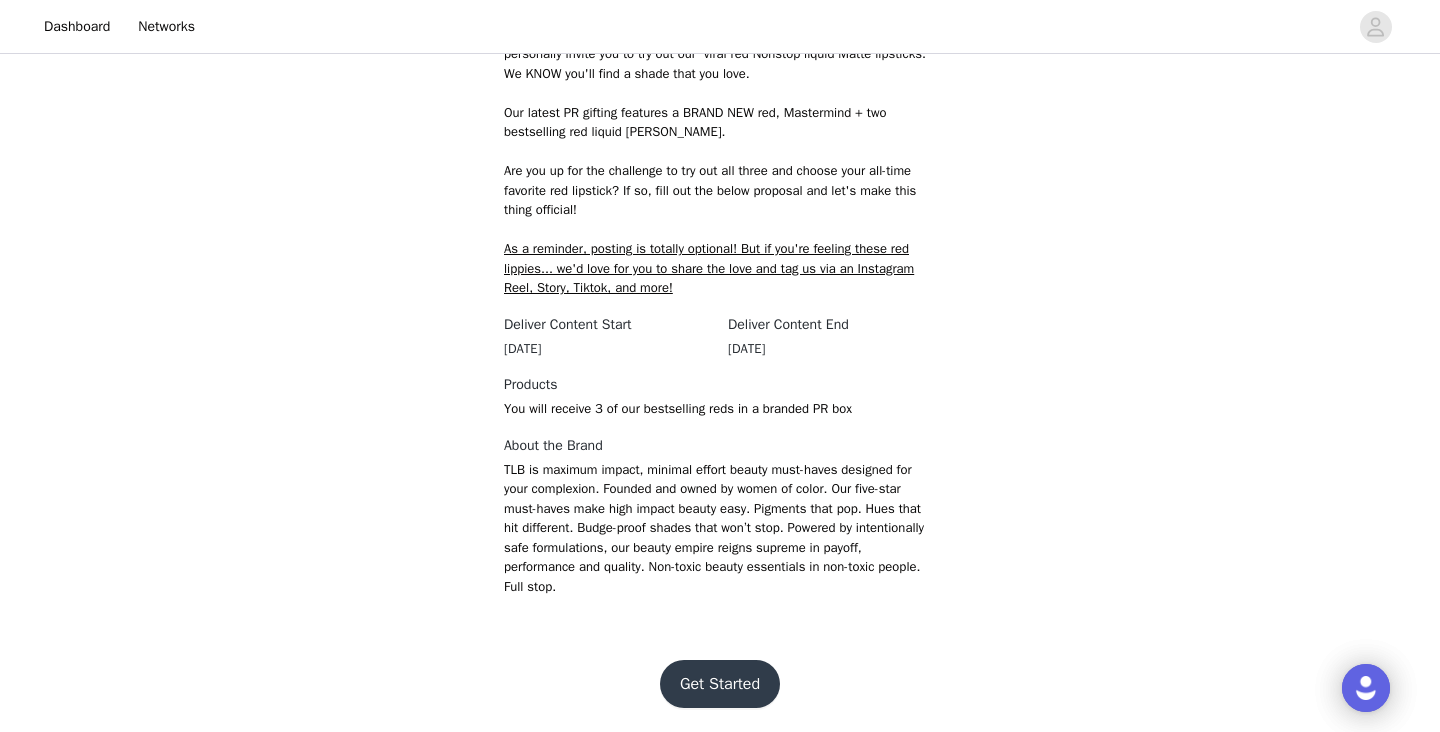 click on "Get Started" at bounding box center (720, 684) 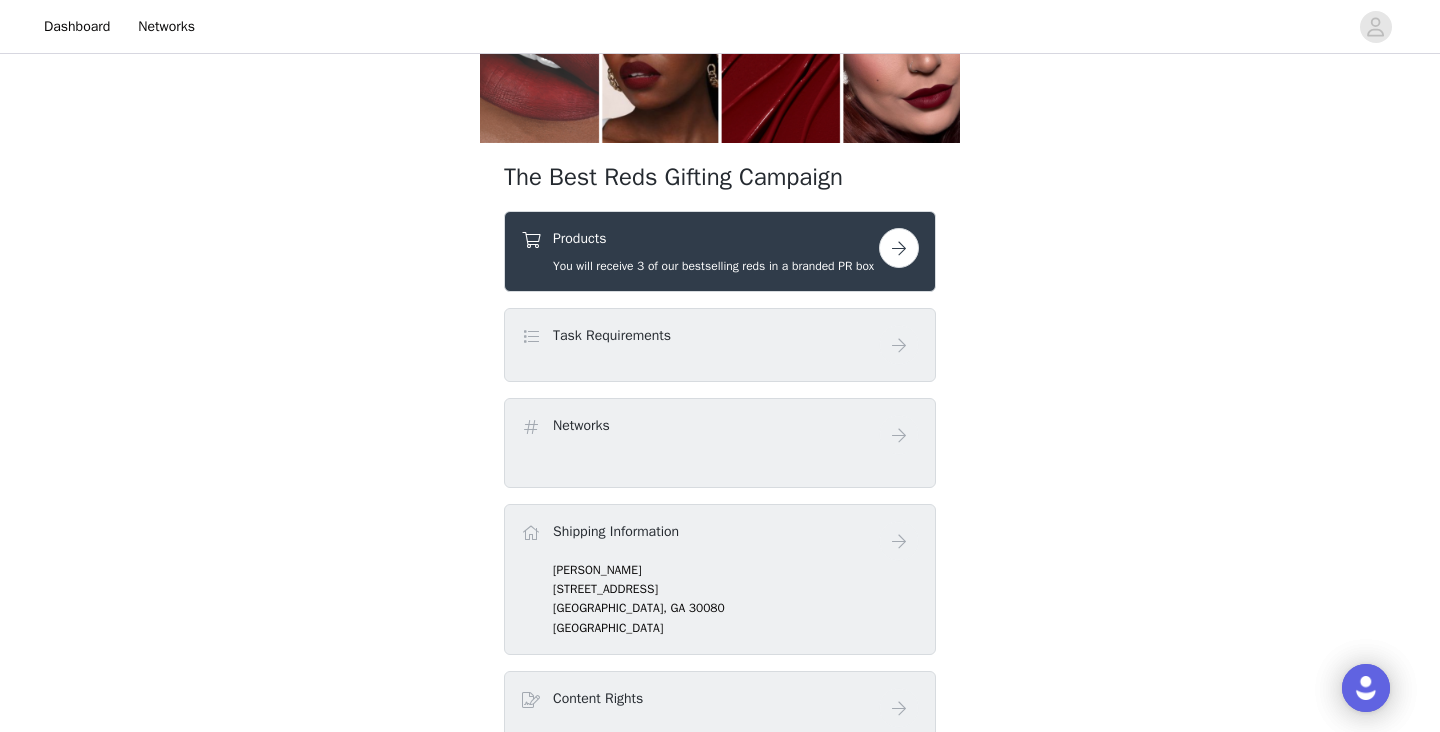 scroll, scrollTop: 80, scrollLeft: 0, axis: vertical 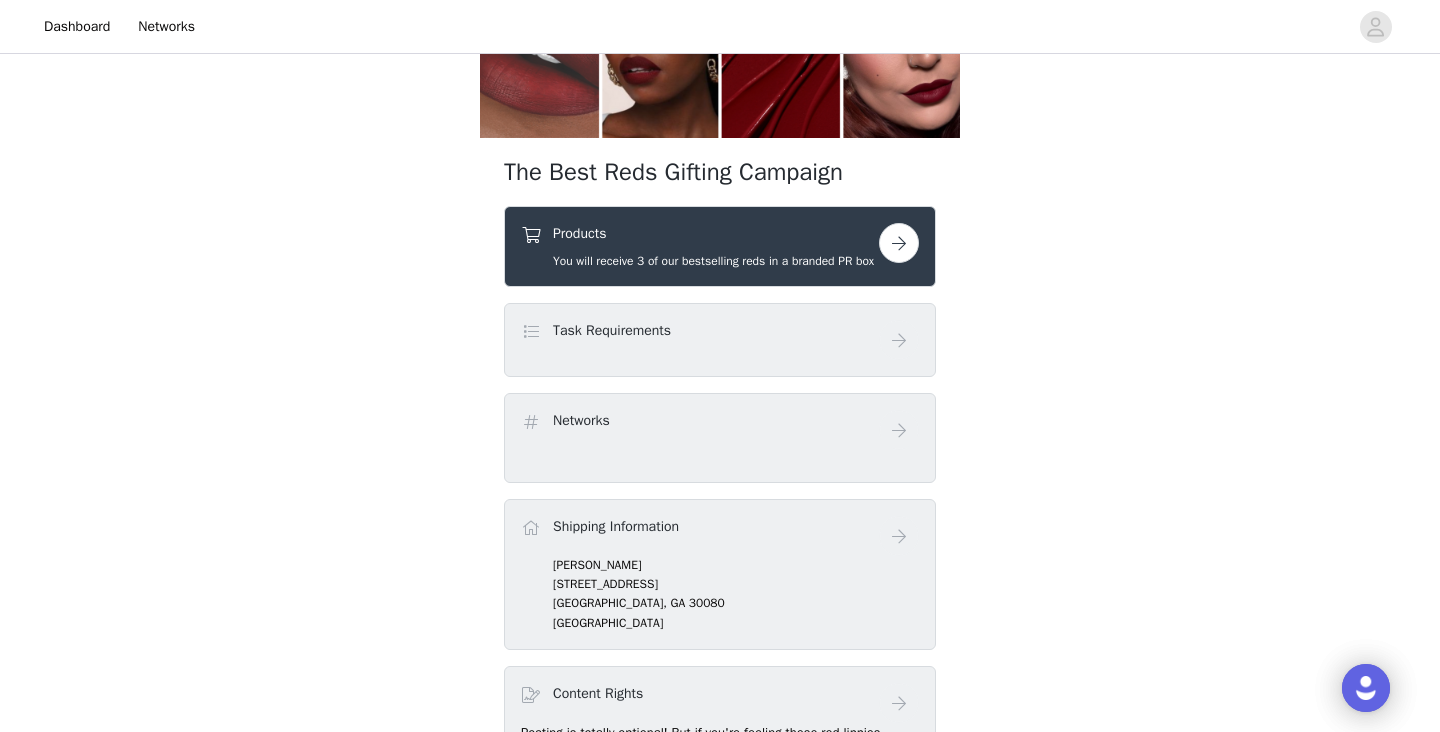 click at bounding box center (899, 536) 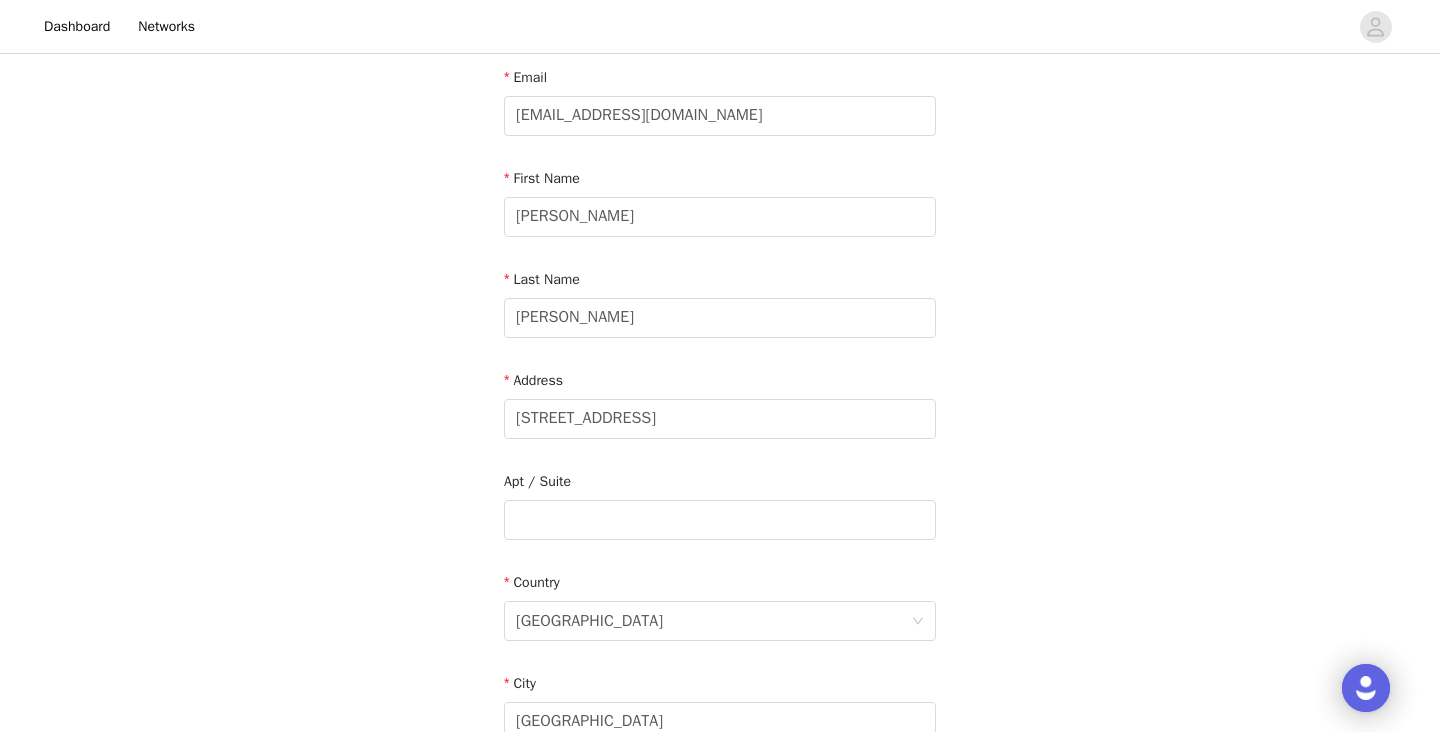 scroll, scrollTop: 120, scrollLeft: 0, axis: vertical 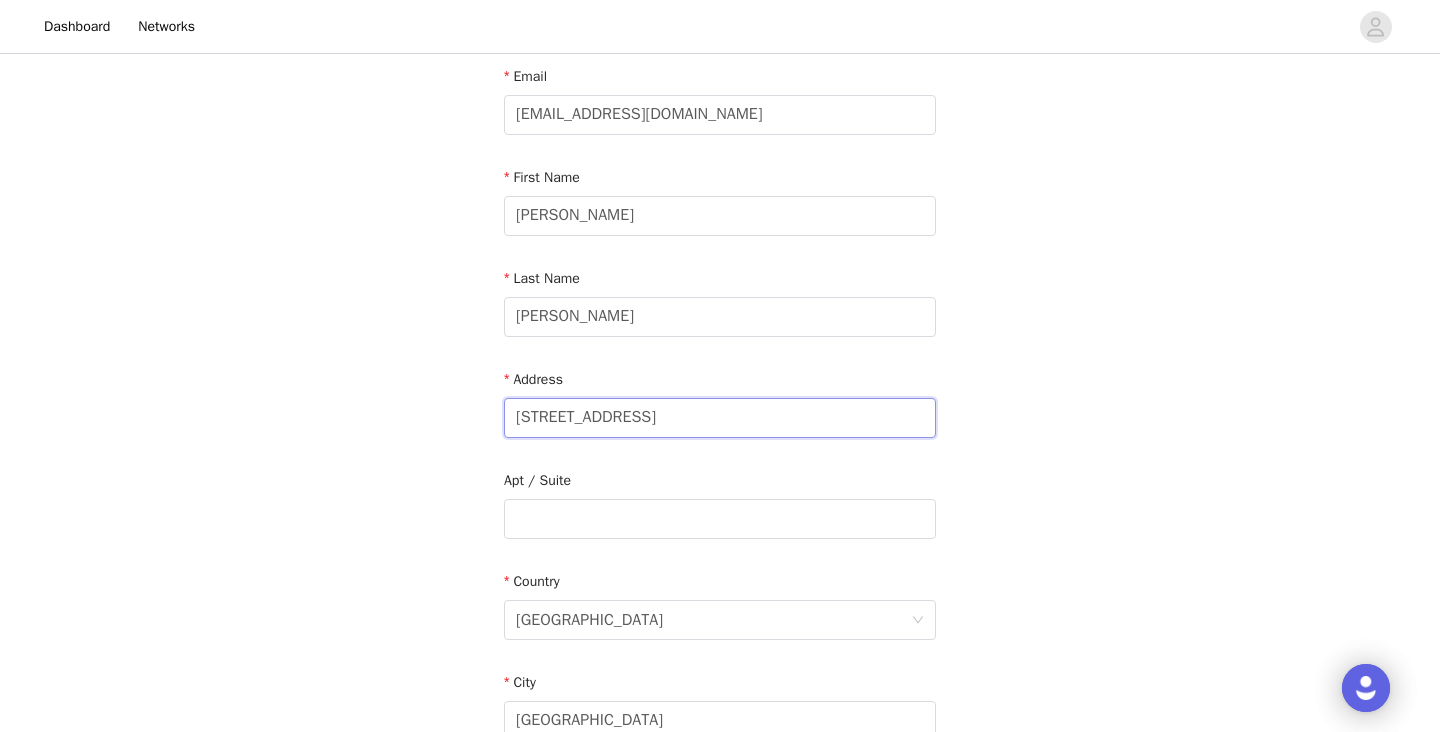 click on "4291 Cabretta drive" at bounding box center [720, 418] 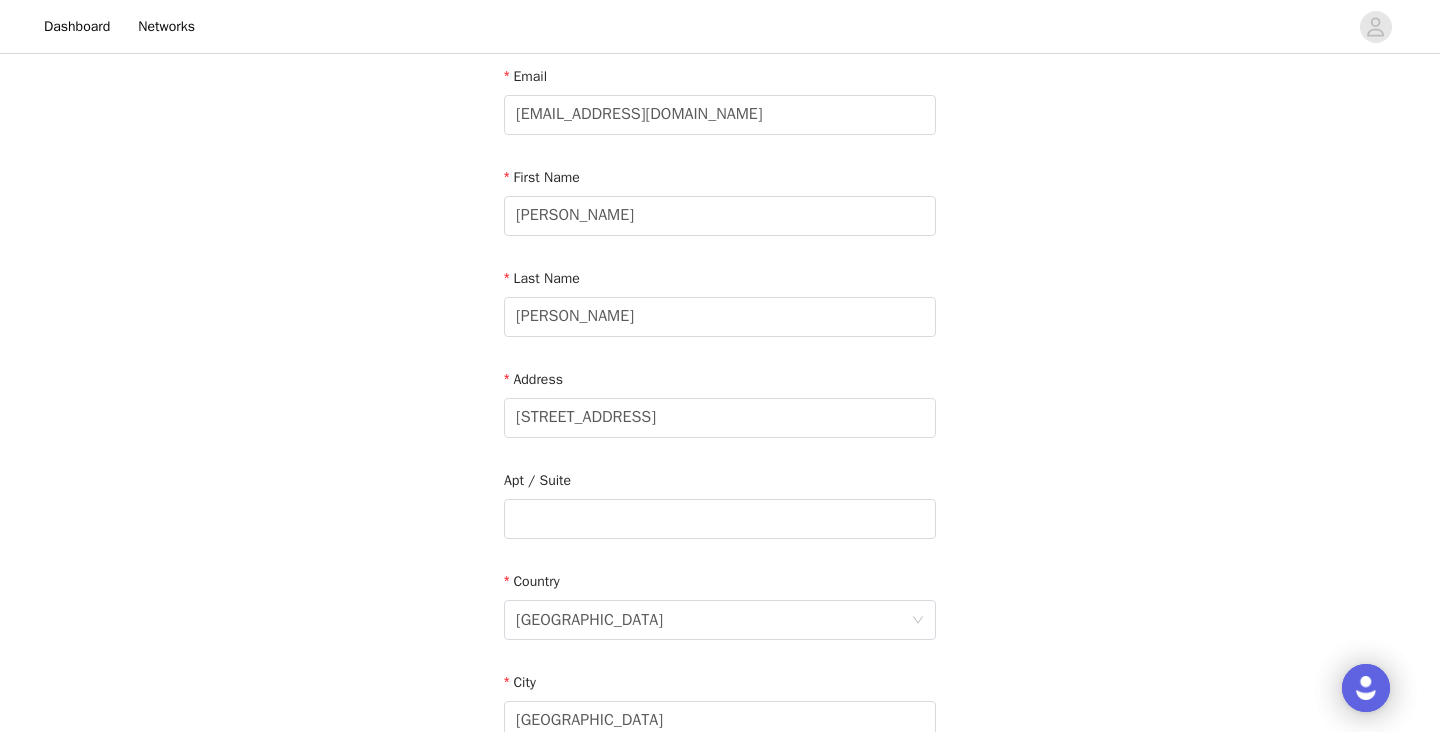 click on "STEP 4 OF 5
Shipping Information
Email lorelleoliveirapr@gmail.com   First Name Lorelle   Last Name Sherman   Address 4242 Portsbrook Avenue   Apt / Suite   Country
United States
City Smyrna   State
Georgia
Zipcode 30080   Phone Number 4049176251" at bounding box center (720, 519) 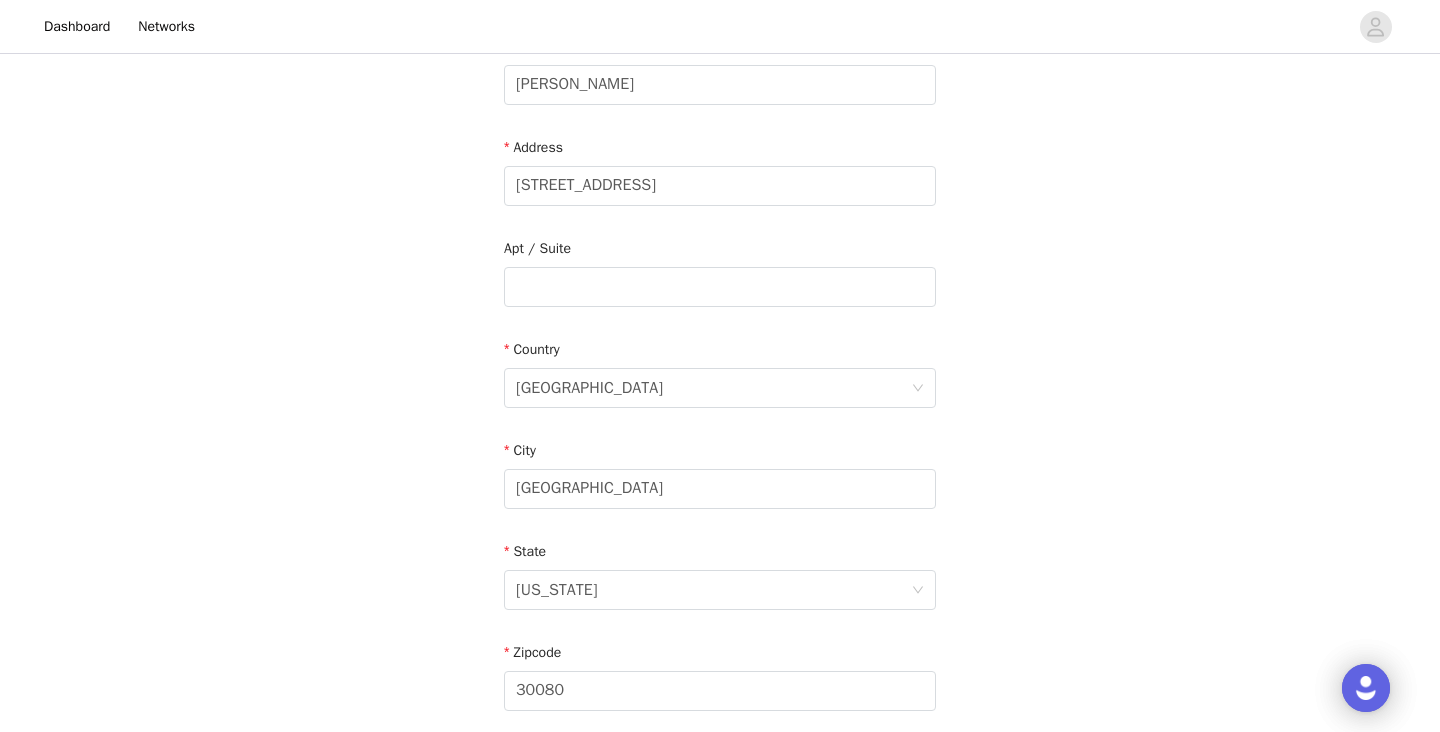 scroll, scrollTop: 400, scrollLeft: 0, axis: vertical 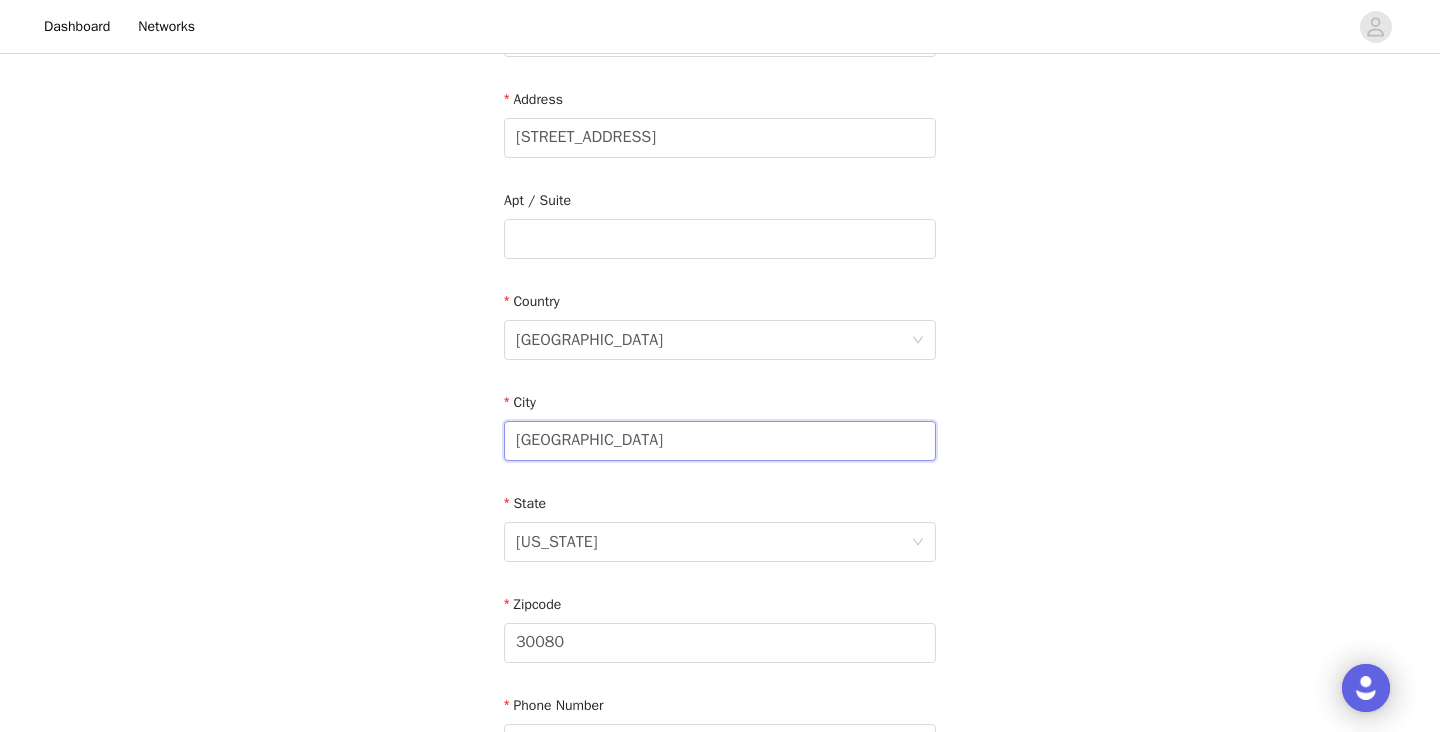 click on "Smyrna" at bounding box center (720, 441) 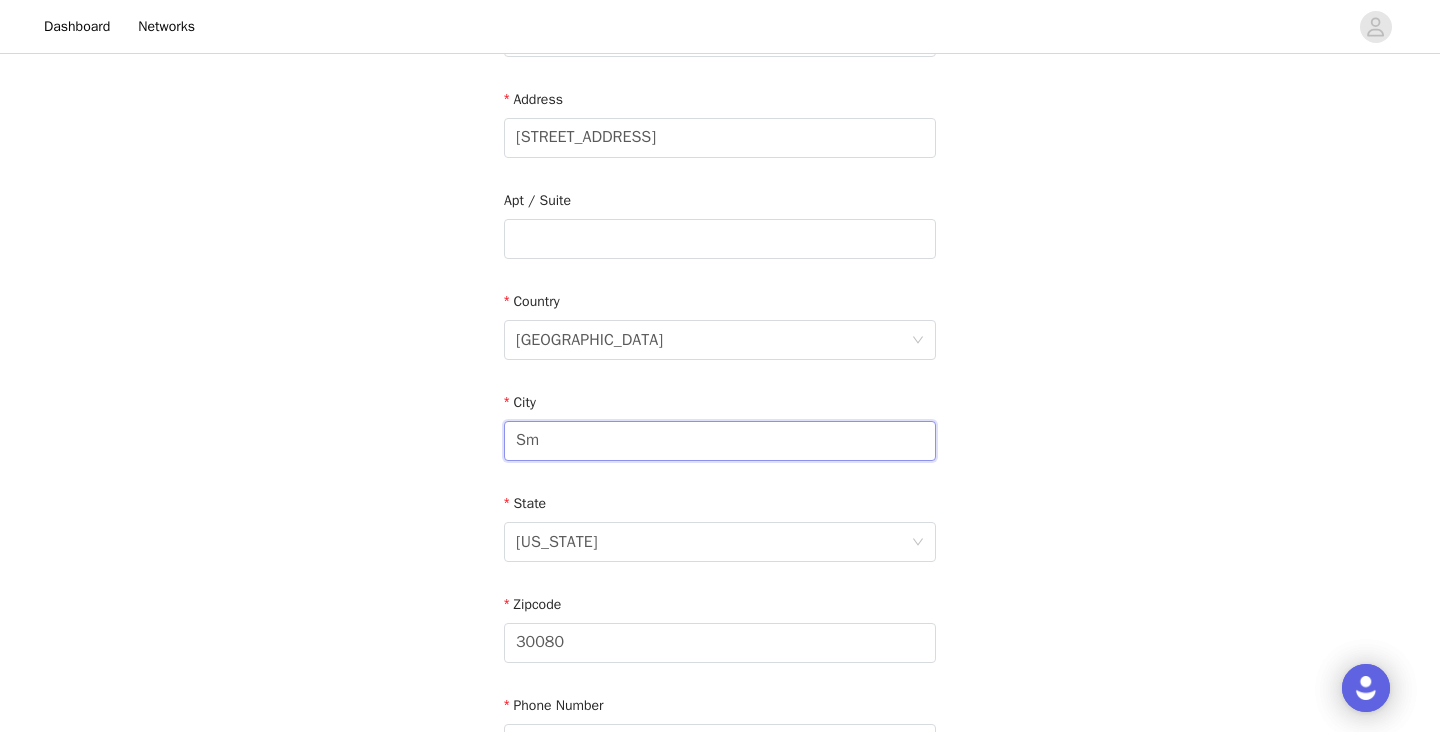 type on "S" 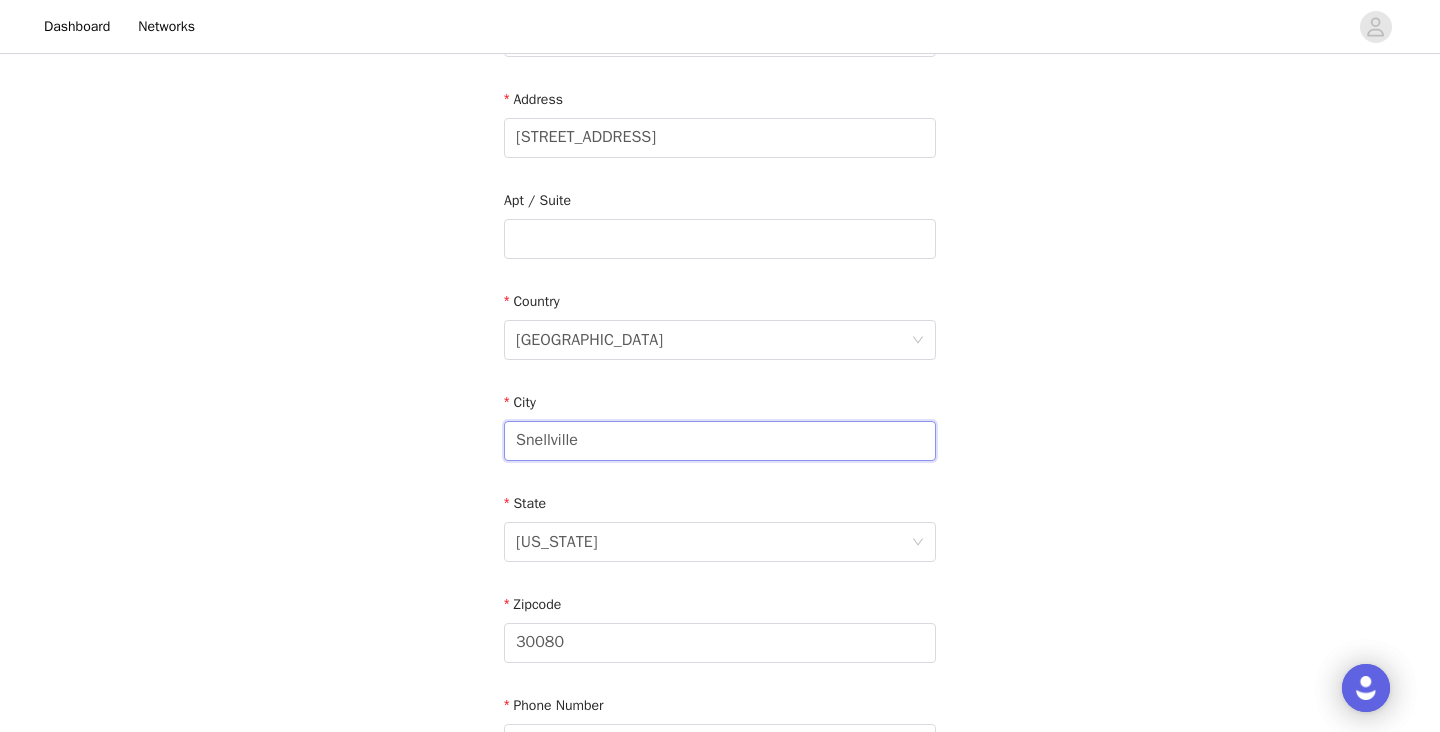 type on "Snellville" 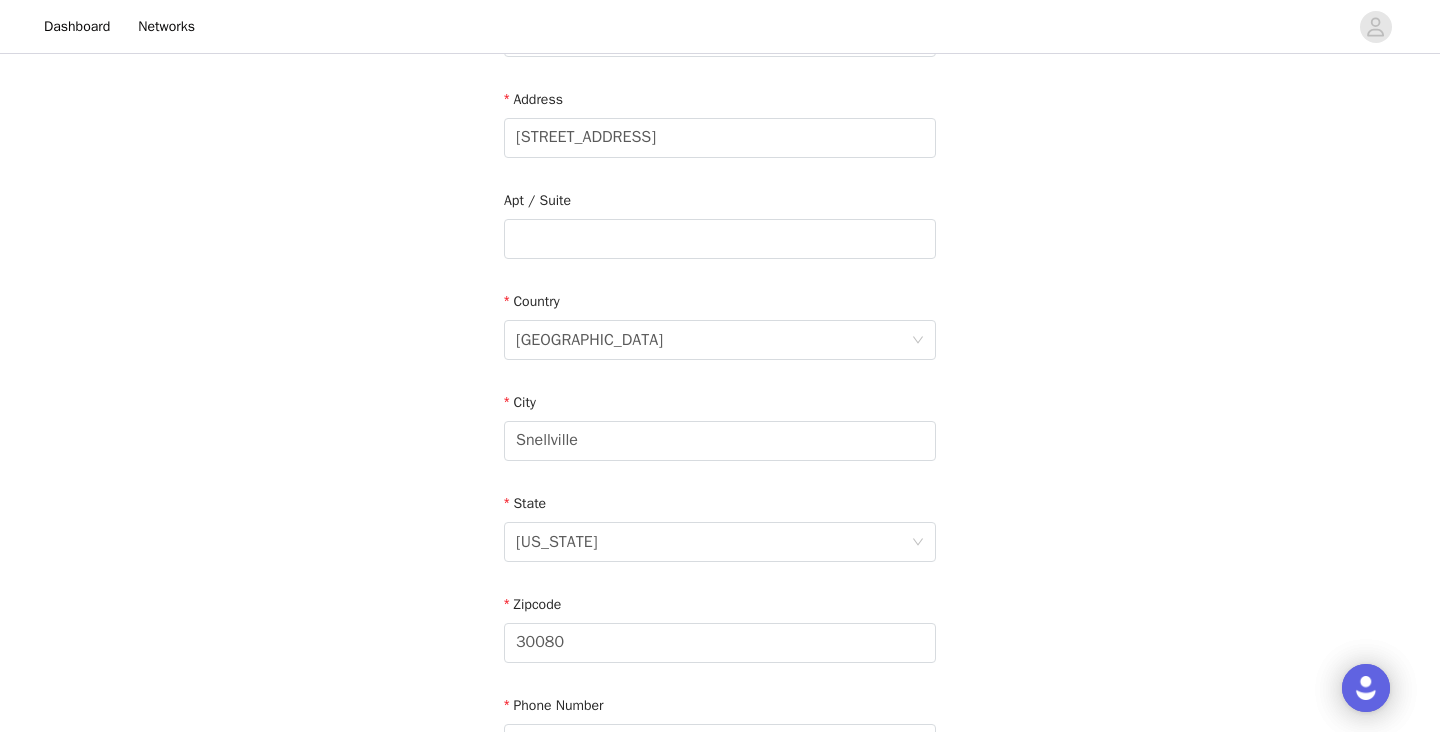 click on "STEP 4 OF 5
Shipping Information
Email lorelleoliveirapr@gmail.com   First Name Lorelle   Last Name Sherman   Address 4242 Portsbrook Avenue   Apt / Suite   Country
United States
City Snellville   State
Georgia
Zipcode 30080   Phone Number 4049176251" at bounding box center (720, 239) 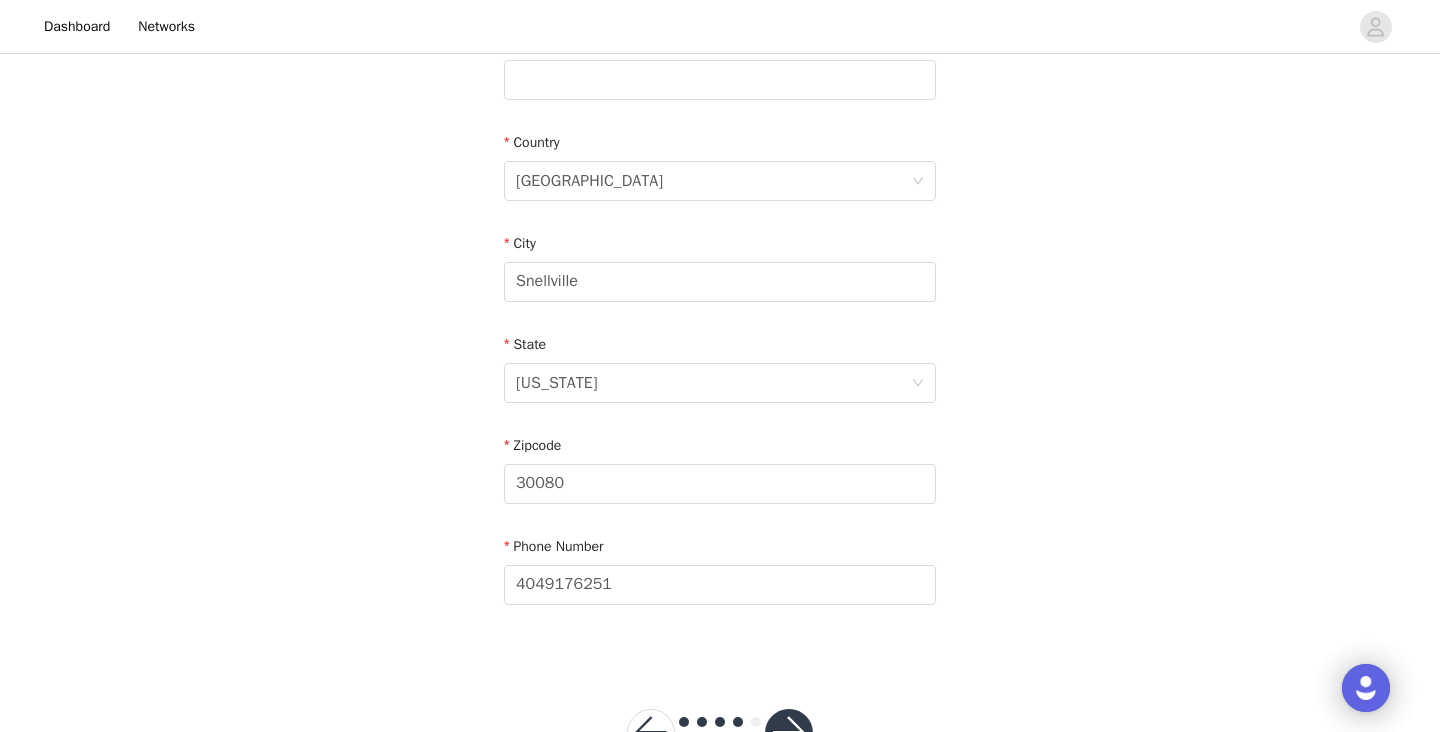 scroll, scrollTop: 560, scrollLeft: 0, axis: vertical 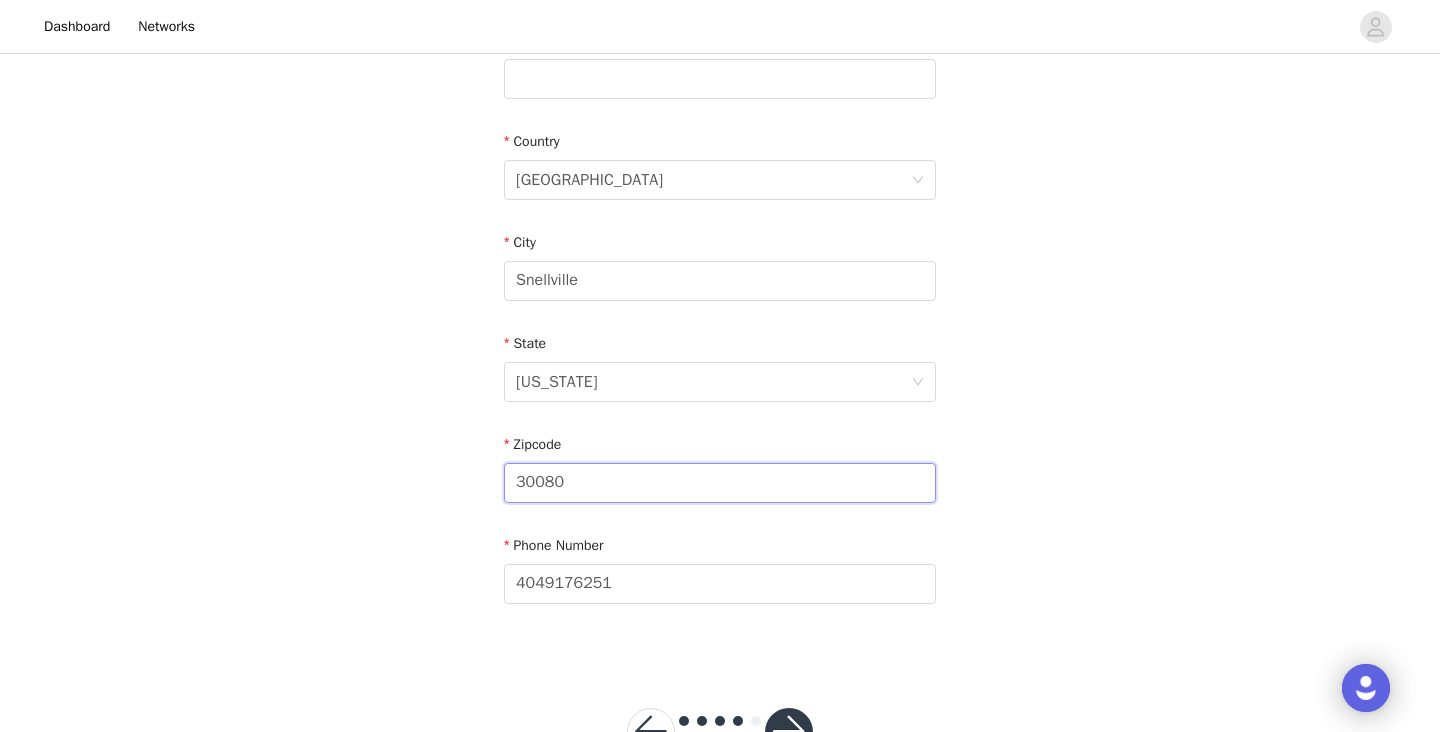 click on "30080" at bounding box center (720, 483) 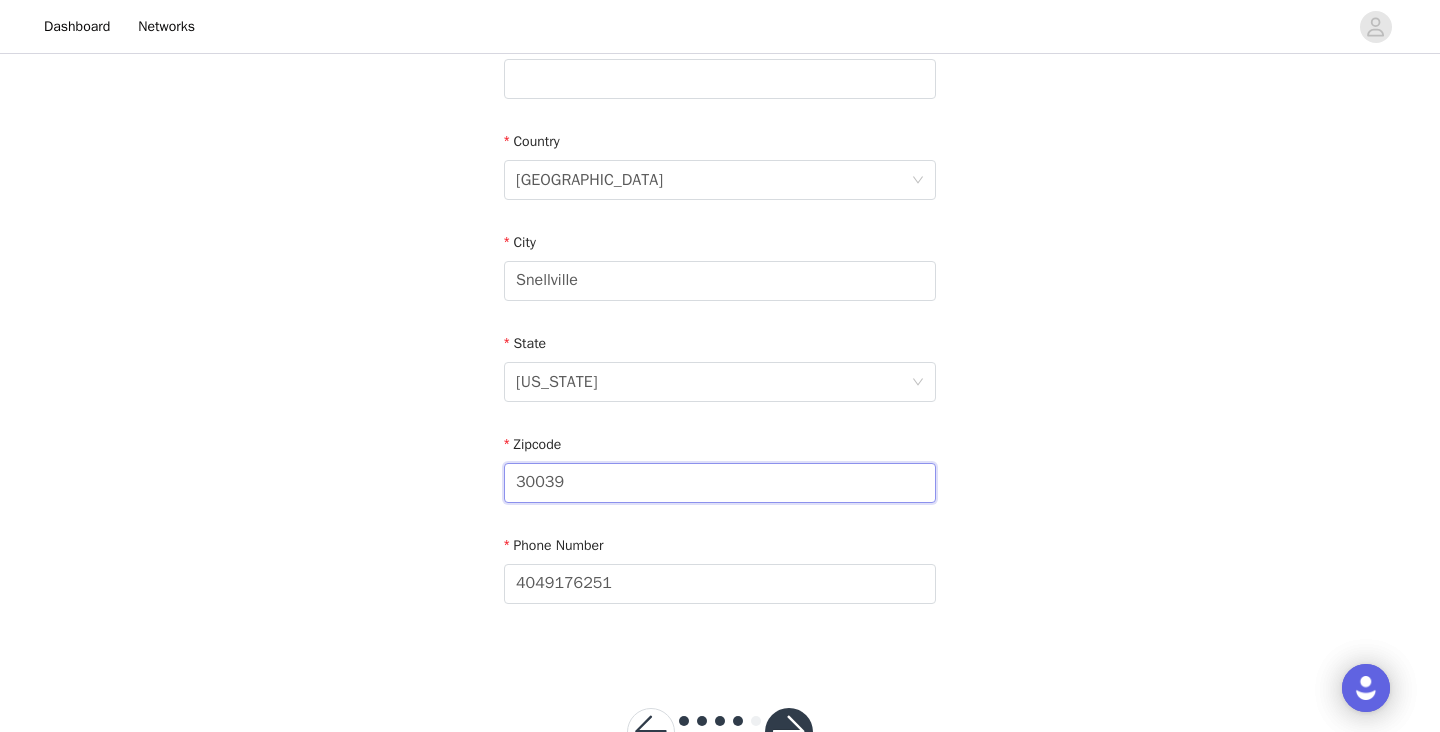 type on "30039" 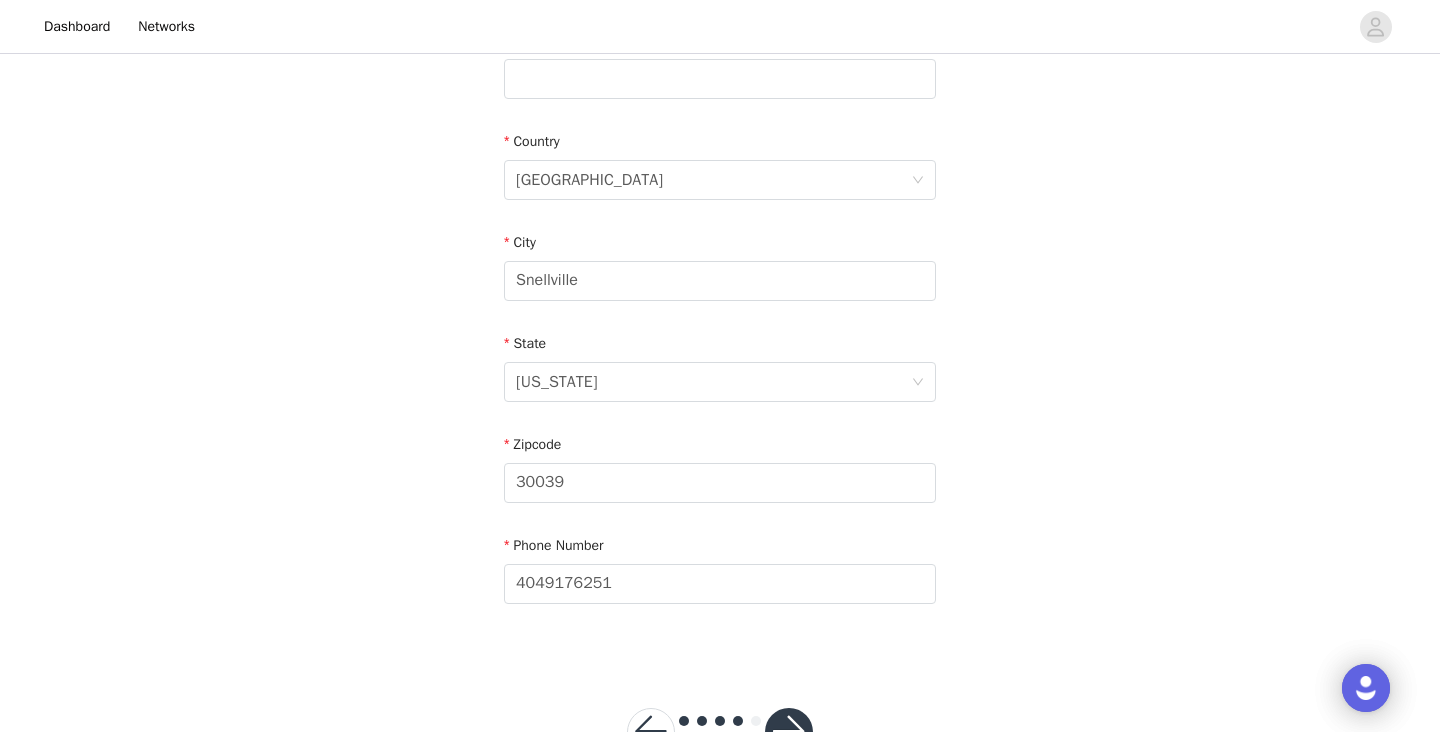 click on "STEP 4 OF 5
Shipping Information
Email lorelleoliveirapr@gmail.com   First Name Lorelle   Last Name Sherman   Address 4242 Portsbrook Avenue   Apt / Suite   Country
United States
City Snellville   State
Georgia
Zipcode 30039   Phone Number 4049176251" at bounding box center (720, 79) 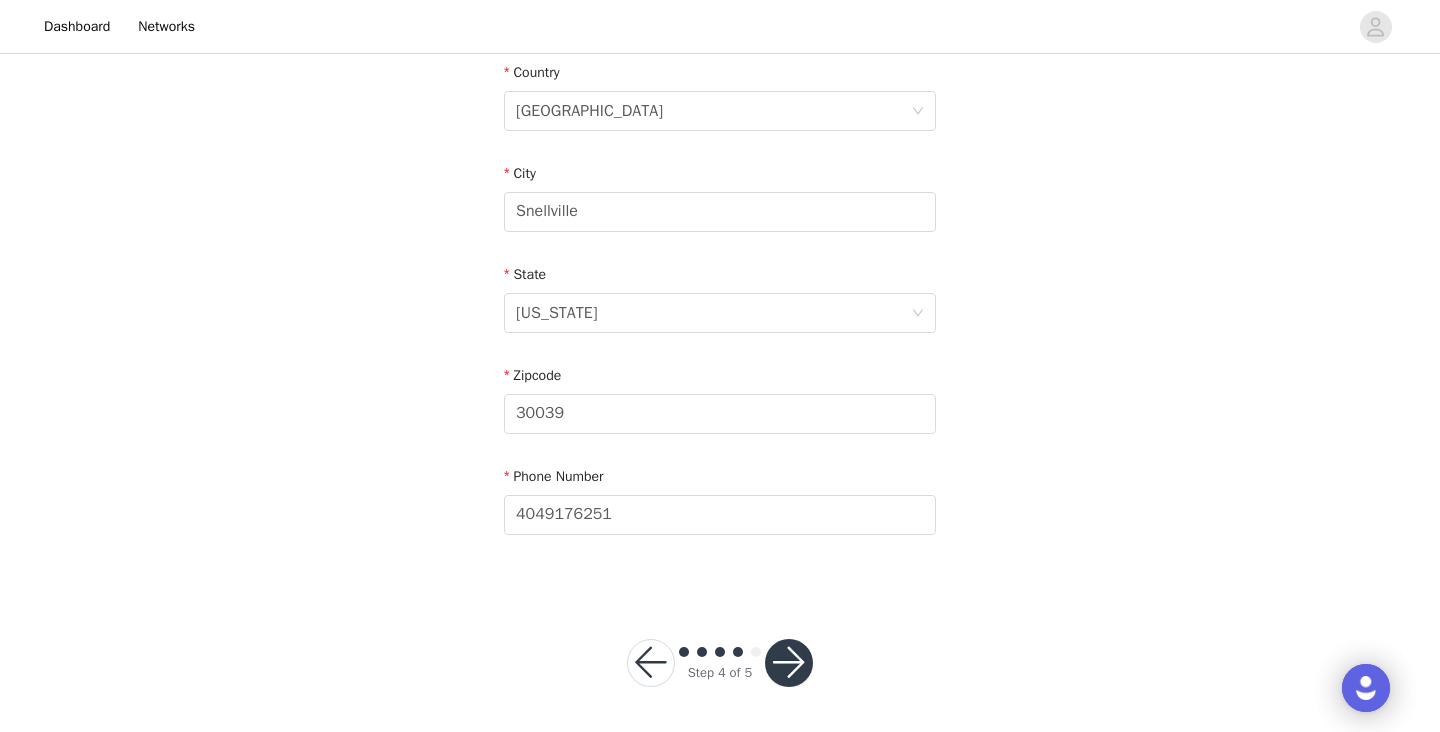 scroll, scrollTop: 632, scrollLeft: 0, axis: vertical 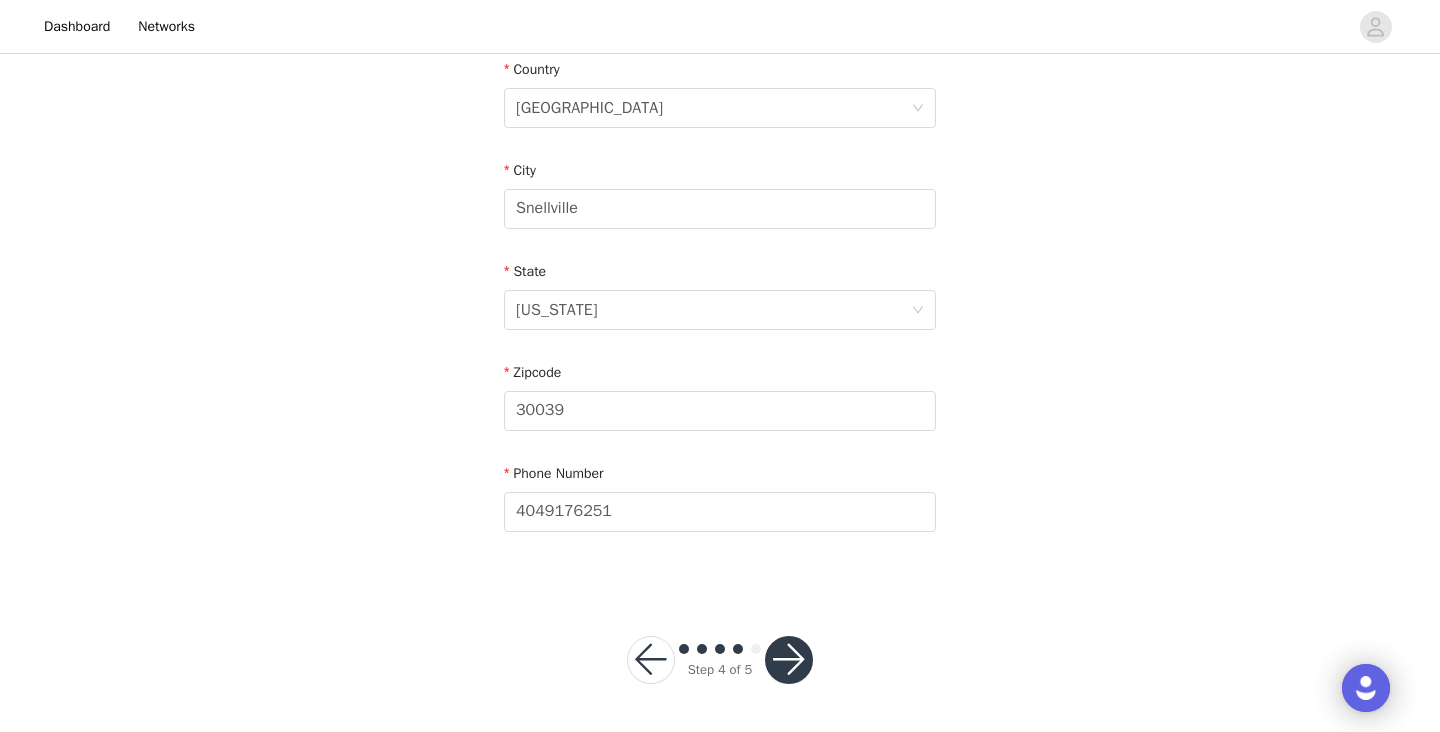 click at bounding box center (789, 660) 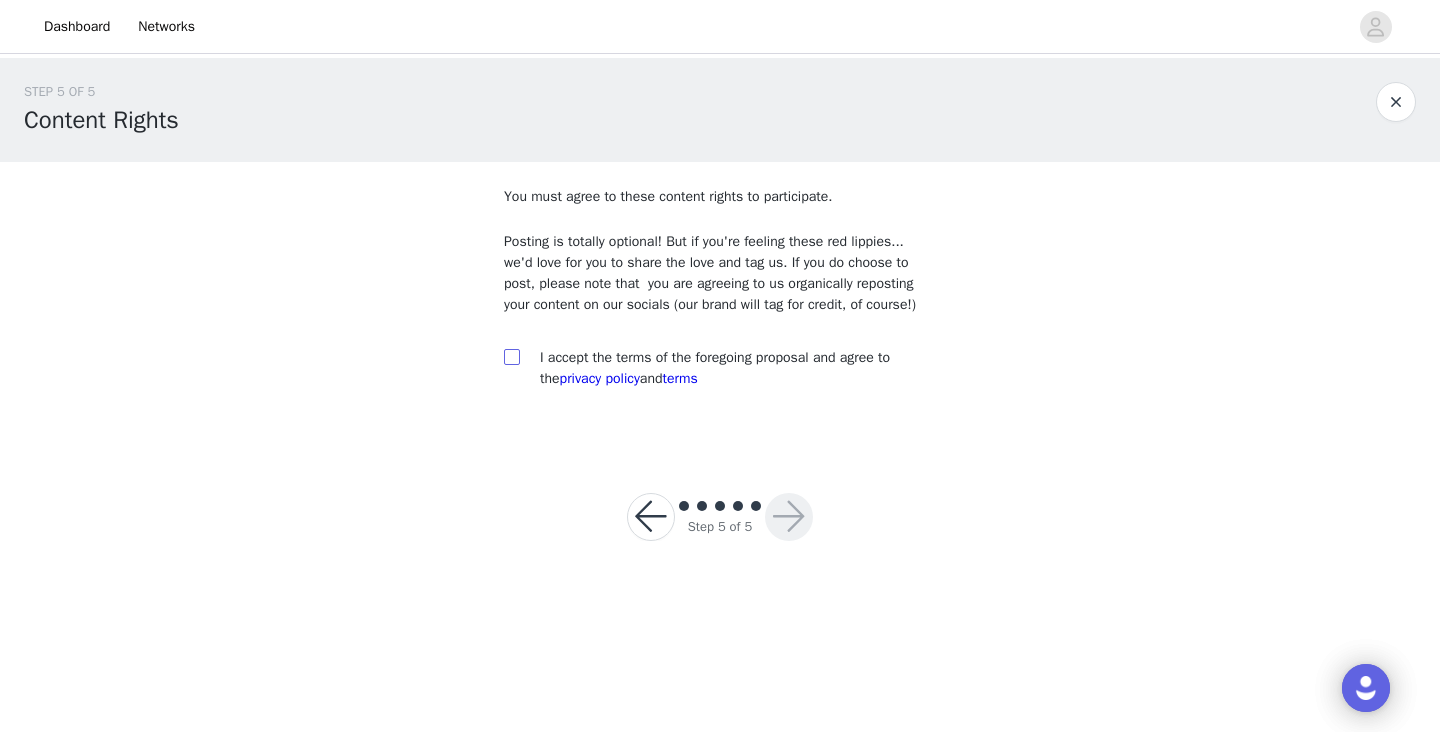 click at bounding box center [511, 356] 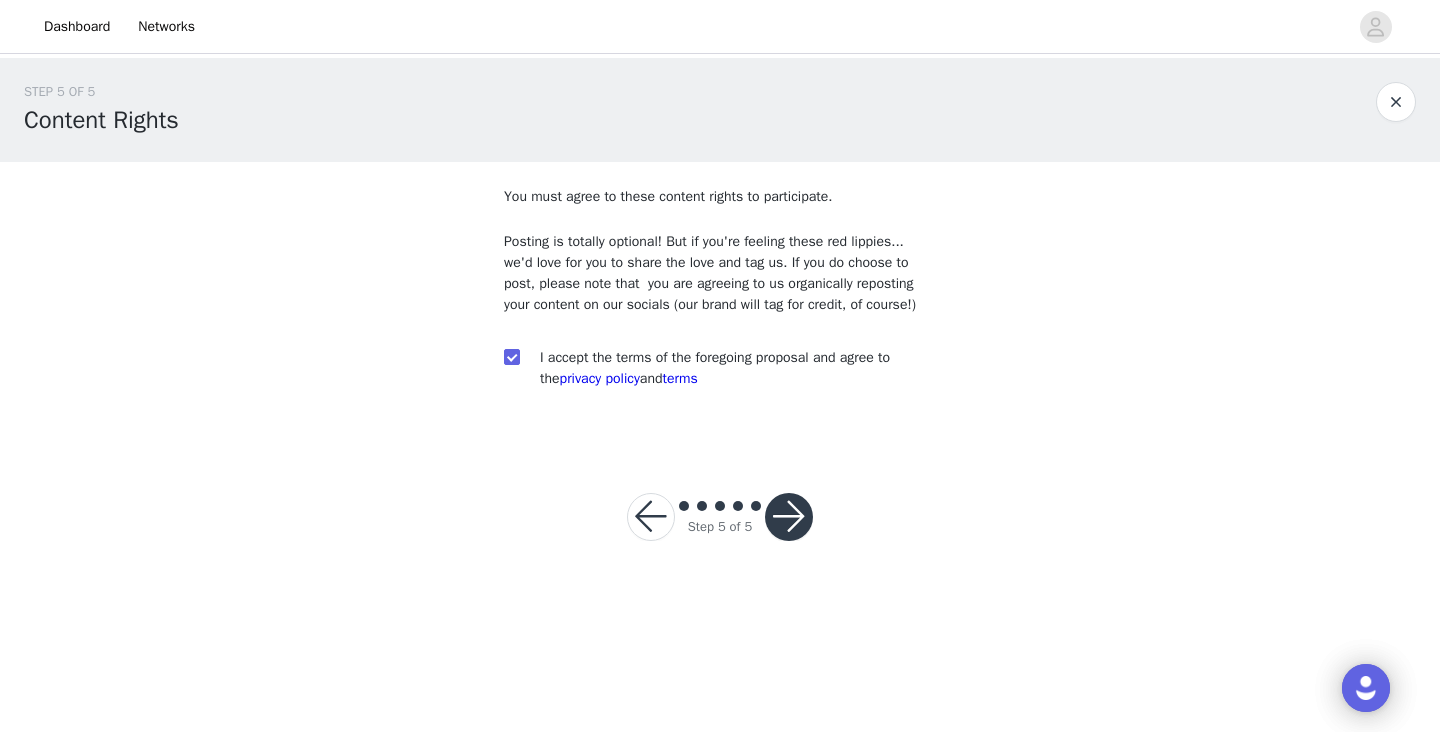click at bounding box center (789, 517) 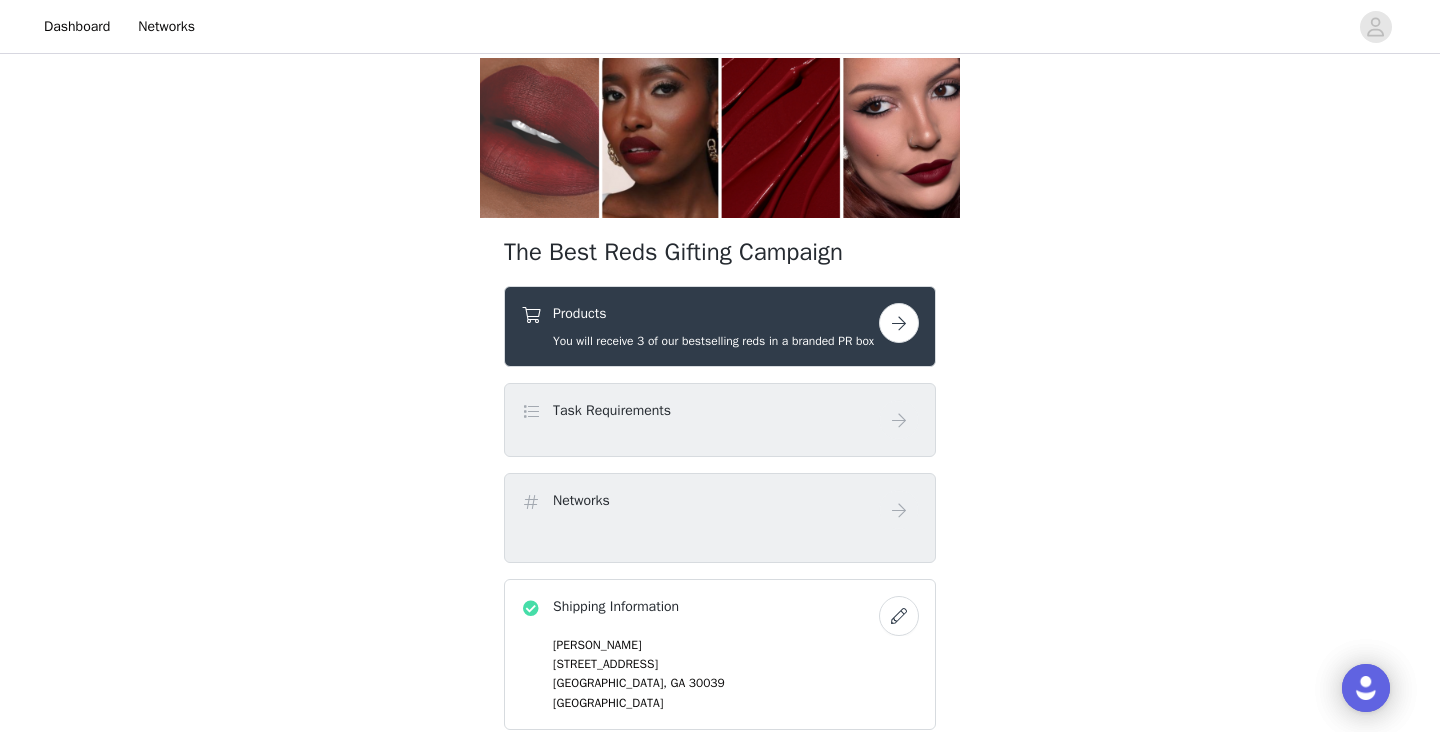 click on "The Best Reds Gifting Campaign
Products   You will receive 3 of our bestselling reds in a branded PR box                 Task Requirements               Networks               Shipping Information             Lorelle Sherman   4242 Portsbrook Avenue    Snellville,   GA   30039   United States         Content Rights               Posting is totally optional! But if you're feeling these red lippies... we'd love for you to share the love and tag us. If you do choose to post, please note that  you are agreeing to us organically reposting your content on our socials (our brand will tag for credit, of course!)
I accept the terms of the foregoing proposal and agree to the
Privacy Policy
and  Terms" at bounding box center [720, 535] 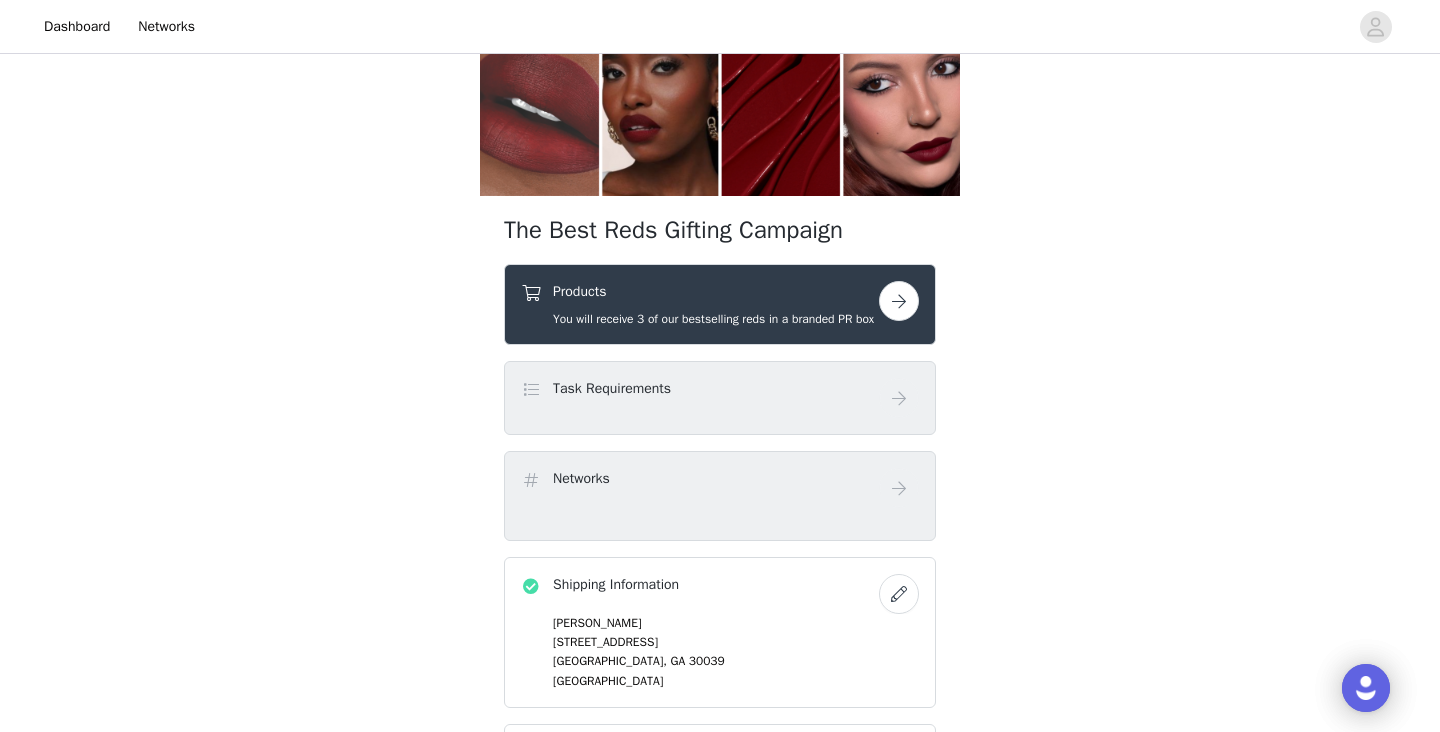 scroll, scrollTop: 0, scrollLeft: 0, axis: both 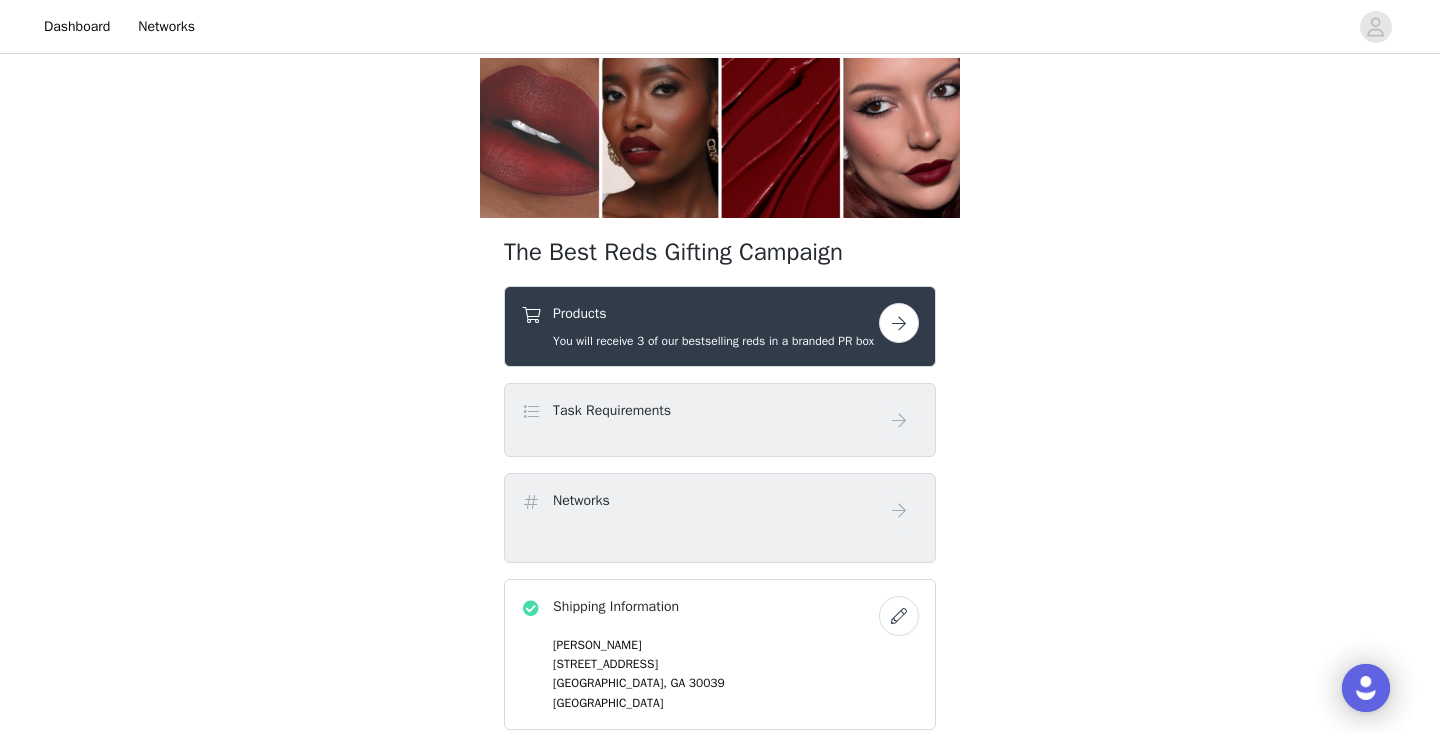 click at bounding box center [899, 323] 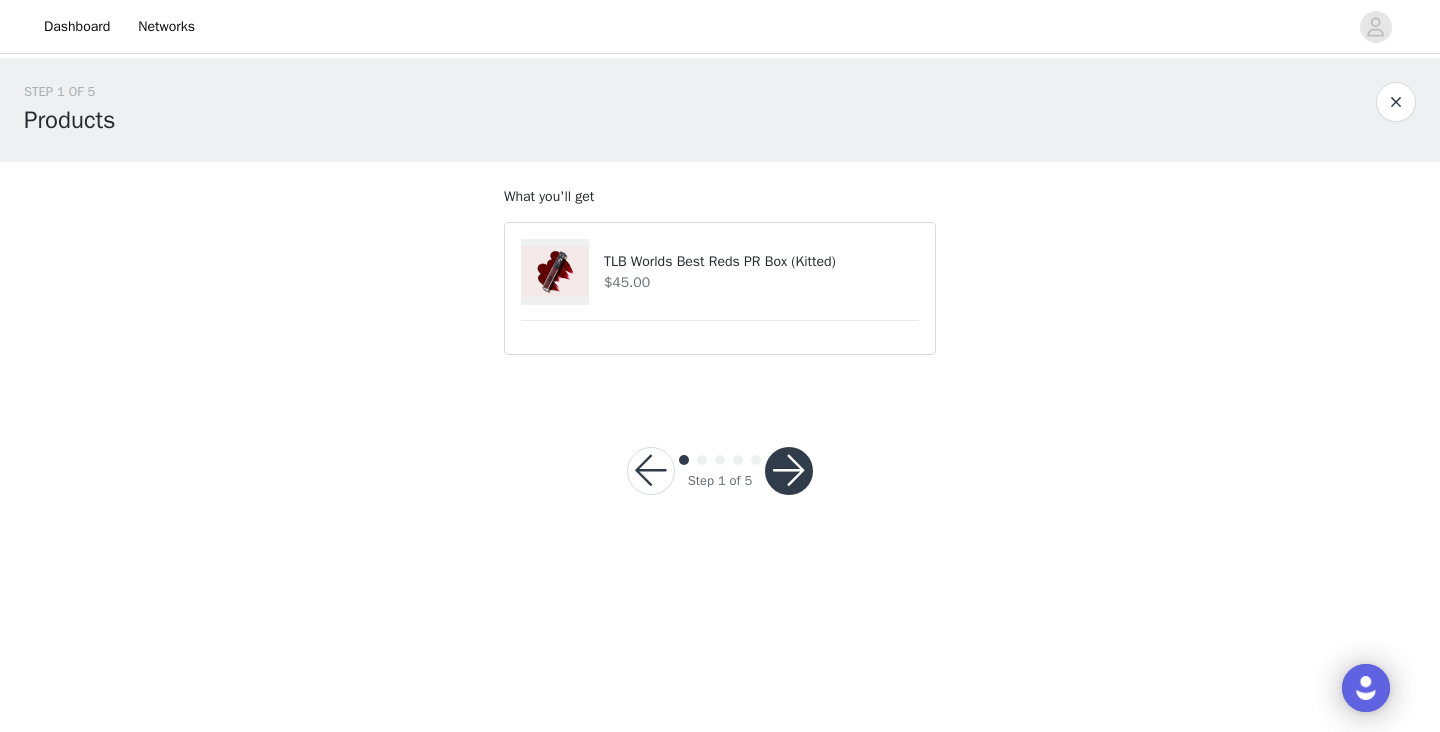 click at bounding box center (789, 471) 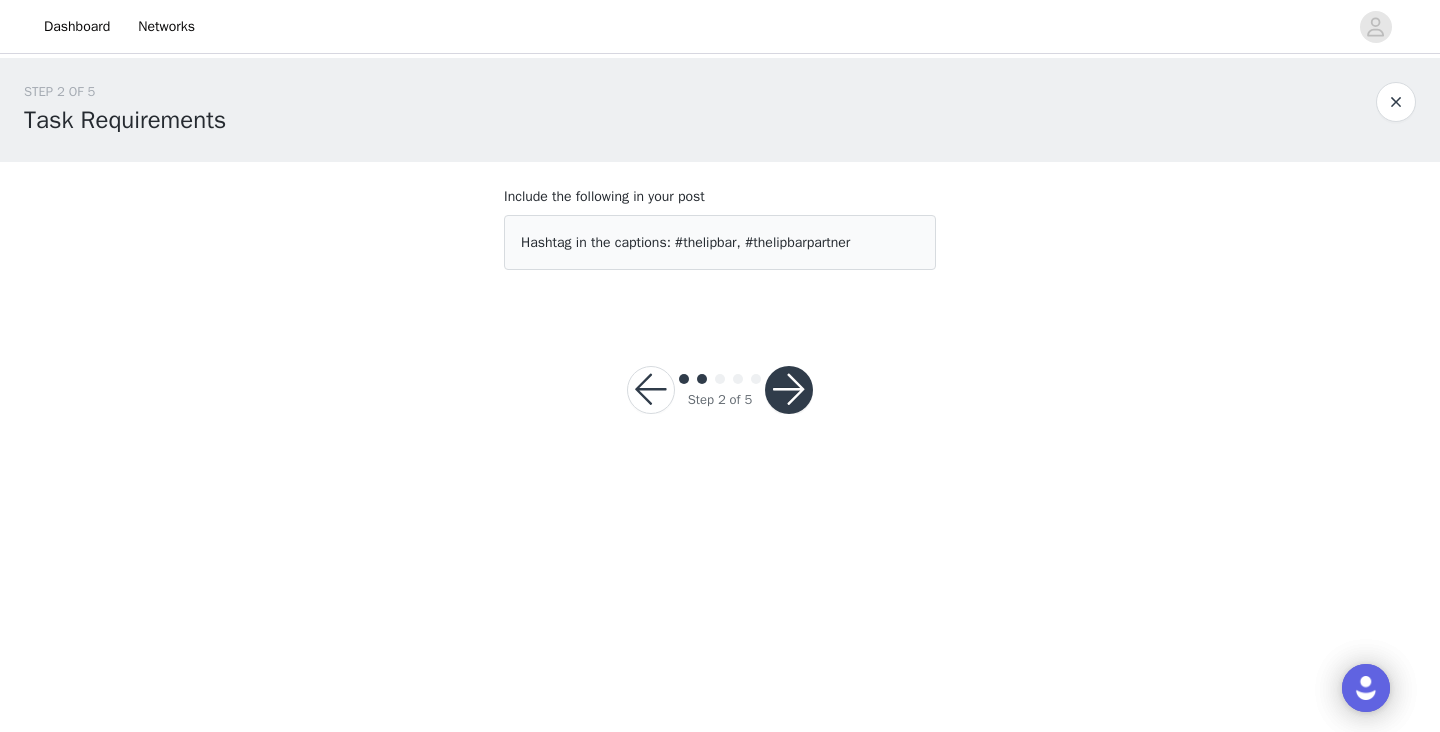 click at bounding box center [789, 390] 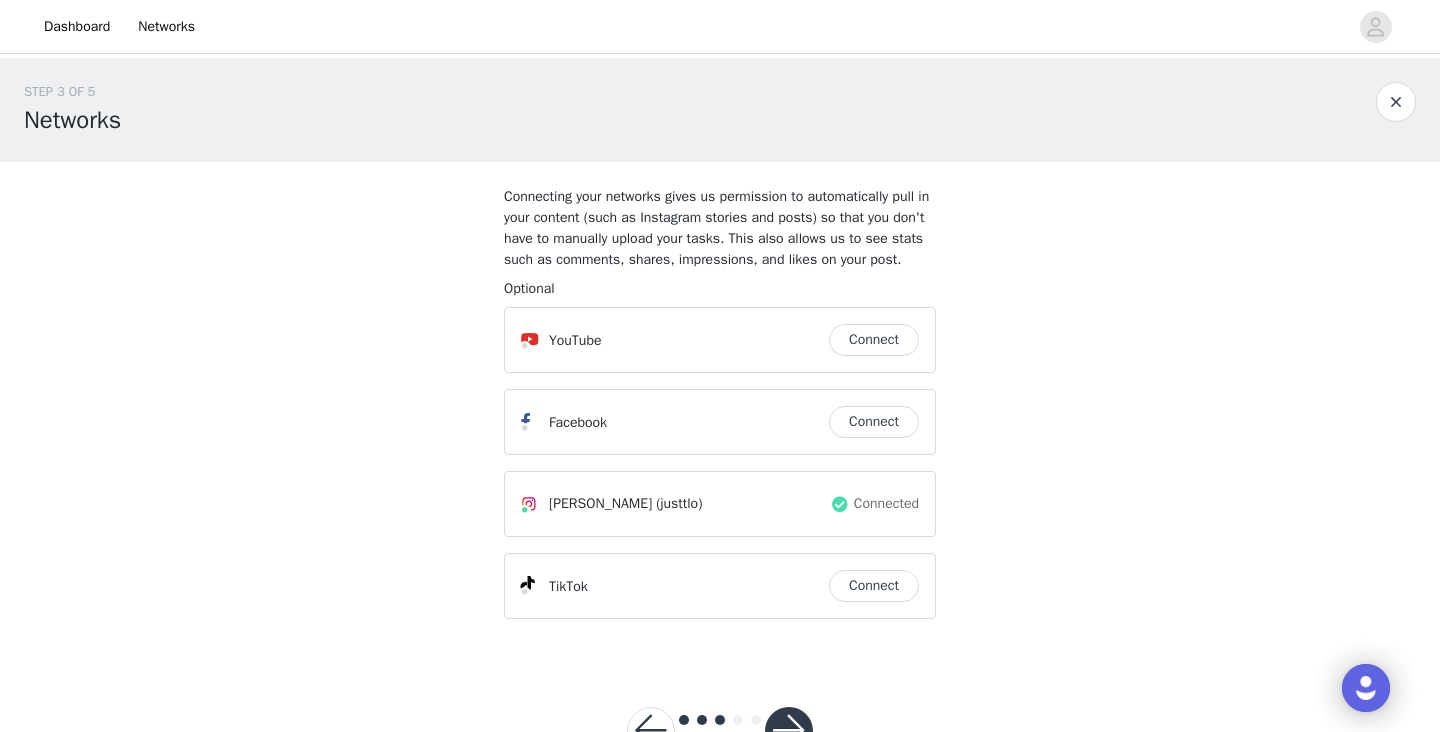 click on "STEP 3 OF 5
Networks
Connecting your networks gives us permission to automatically pull in your content (such as Instagram stories and posts) so that you don't have to manually upload your tasks. This also allows us to see stats such as comments, shares, impressions, and likes on your post.
Required
Optional           YouTube         Connect         Facebook         Connect
Lorelle Oliveira Sherman
(justtlo)
Connected       TikTok         Connect" at bounding box center (720, 358) 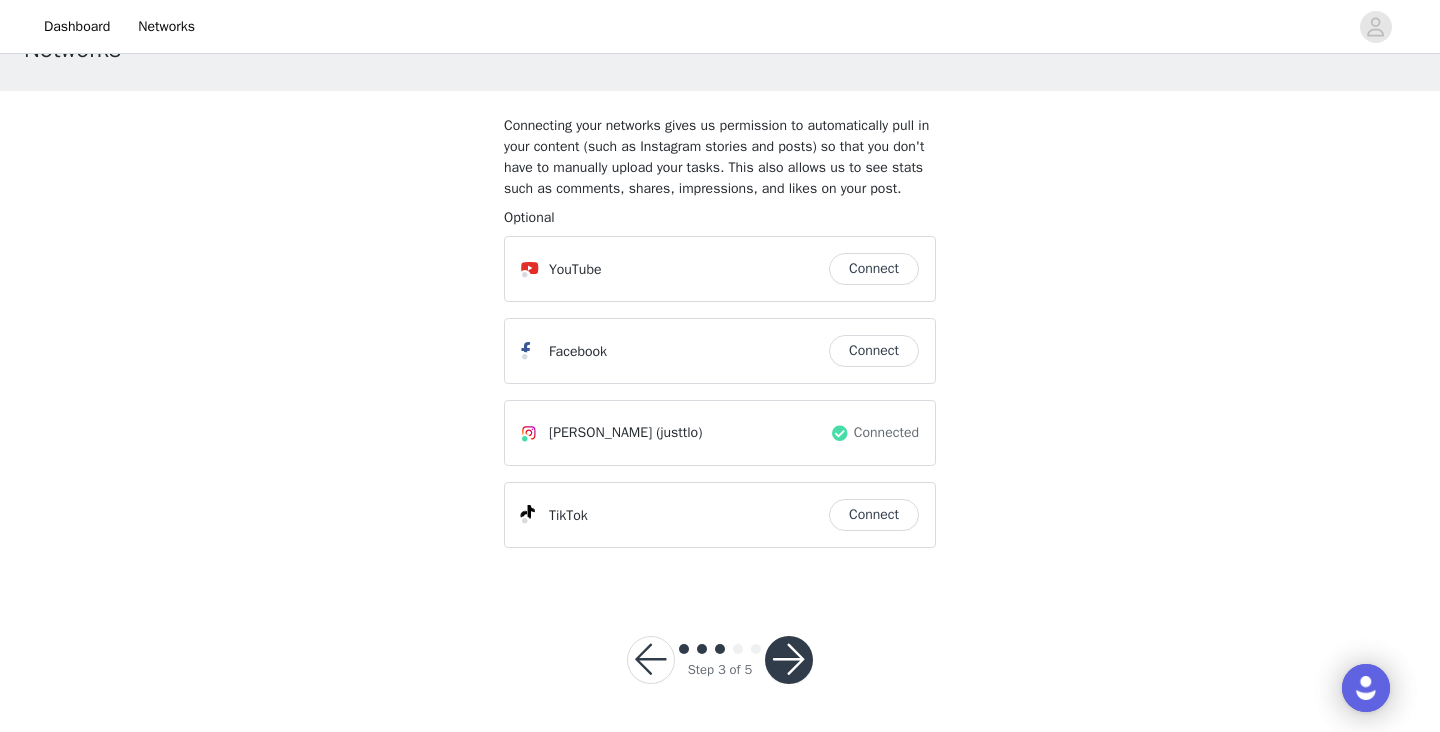 scroll, scrollTop: 92, scrollLeft: 0, axis: vertical 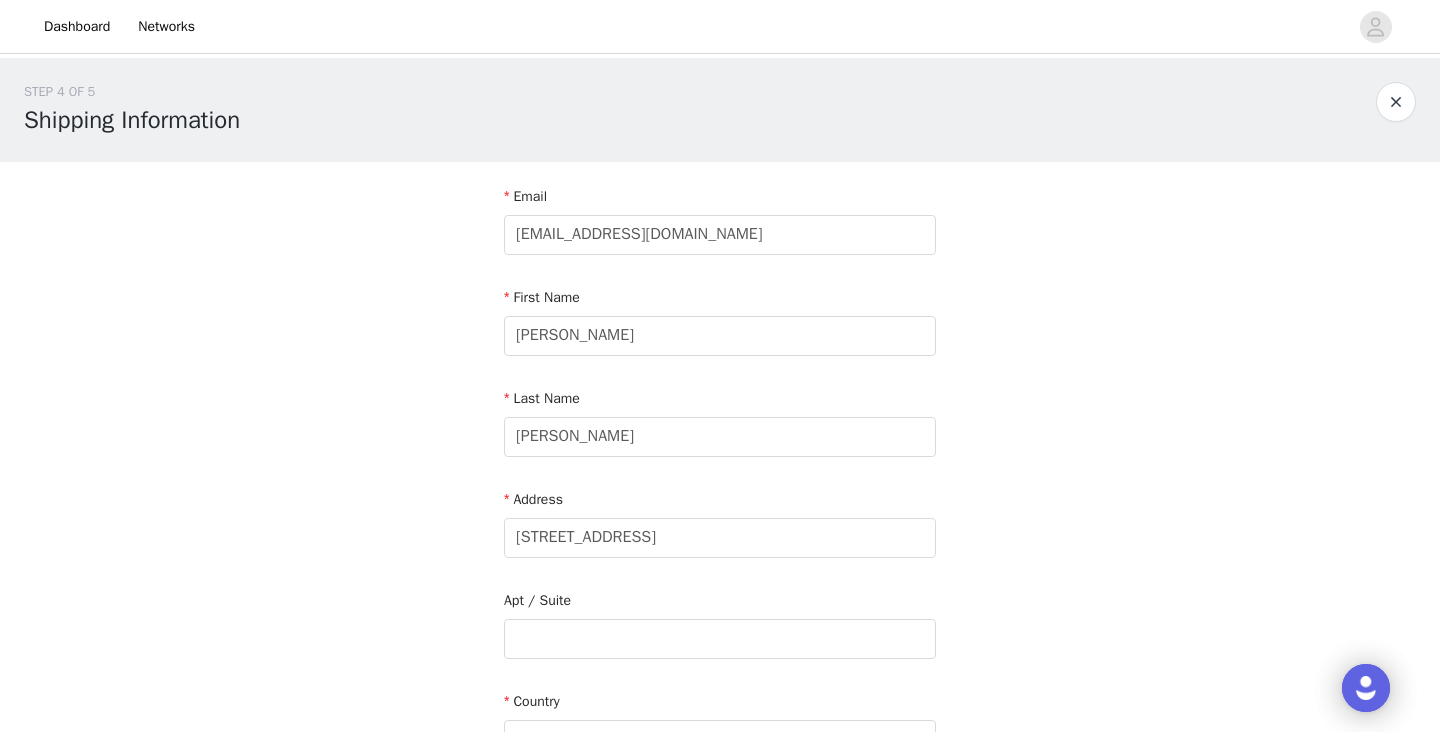 click on "STEP 4 OF 5
Shipping Information
Email lorelleoliveirapr@gmail.com   First Name Lorelle   Last Name Sherman   Address 4242 Portsbrook Avenue   Apt / Suite   Country
United States
City Snellville   State
Georgia
Zipcode 30039   Phone Number 4049176251" at bounding box center [720, 639] 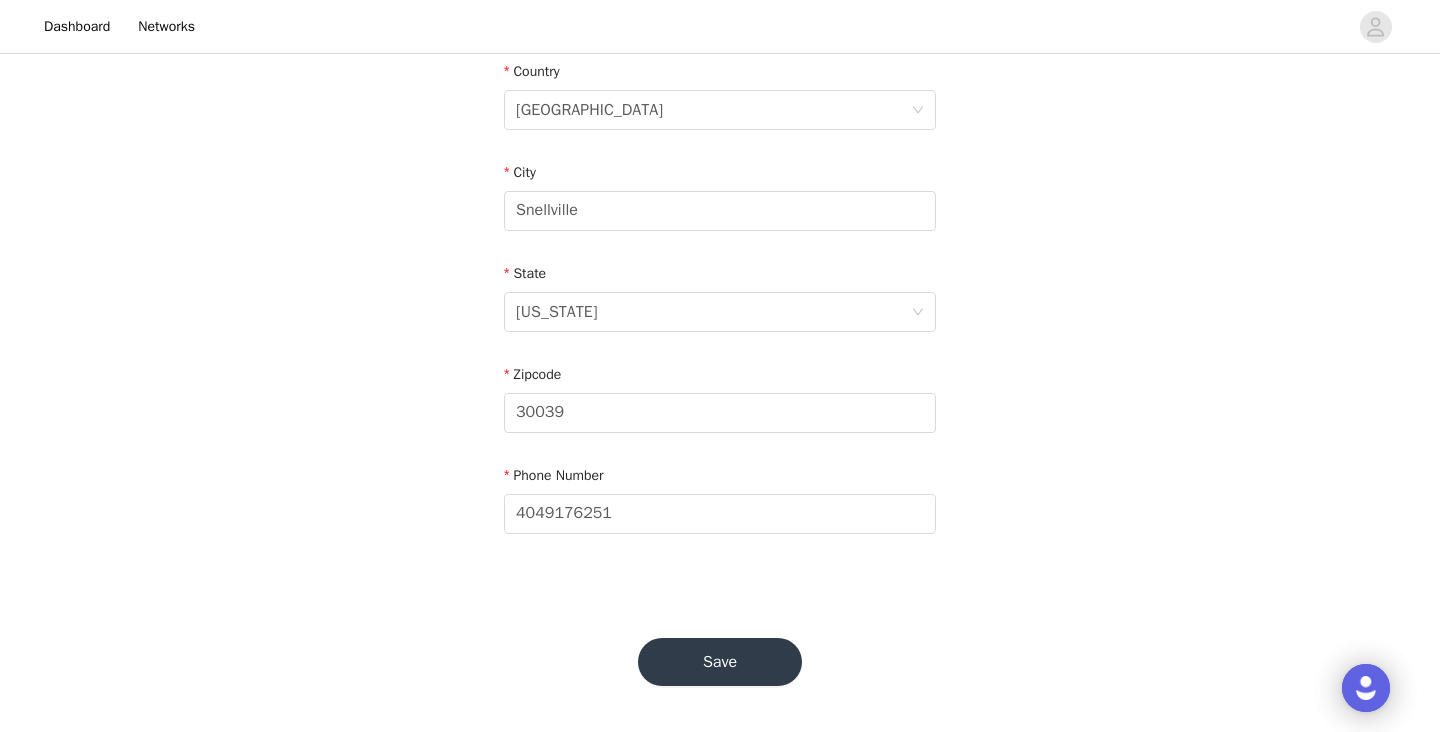 scroll, scrollTop: 632, scrollLeft: 0, axis: vertical 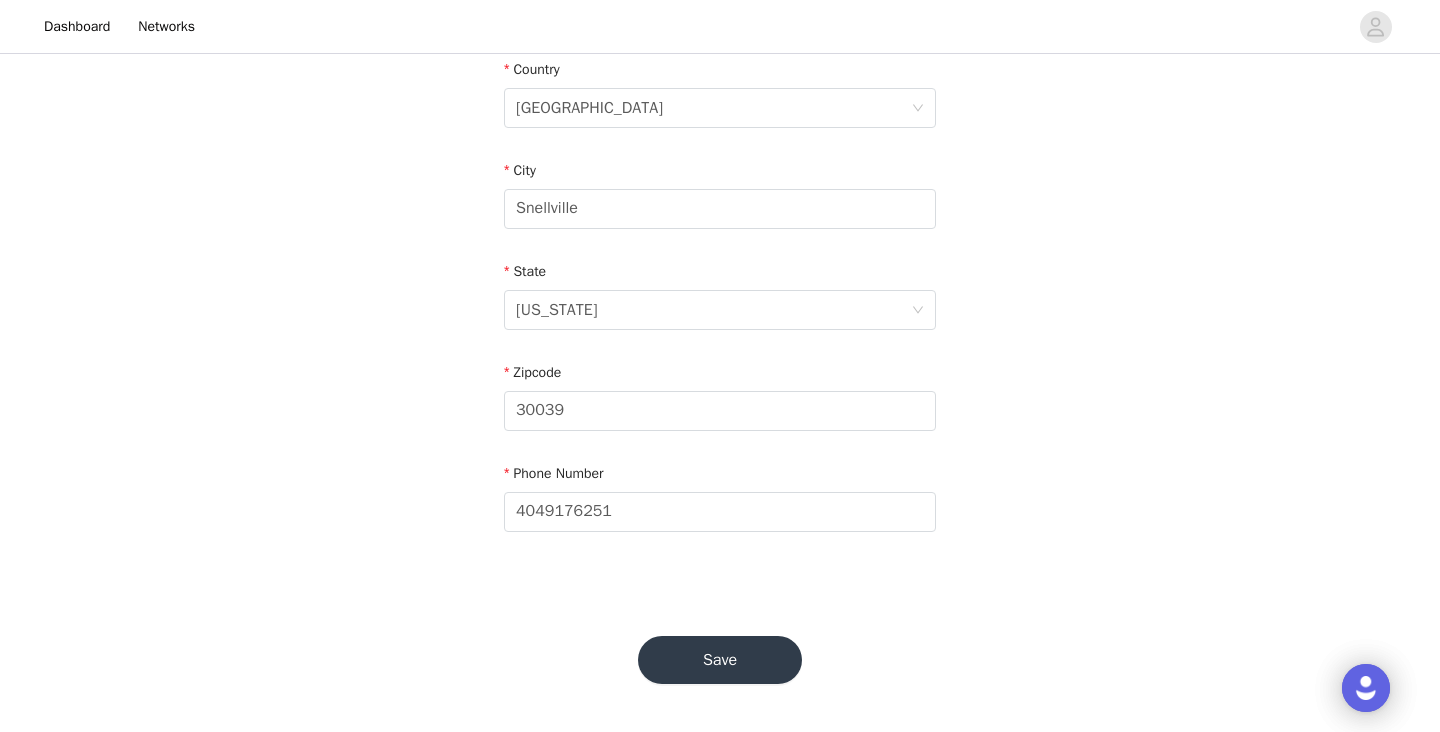 click on "Save" at bounding box center (720, 660) 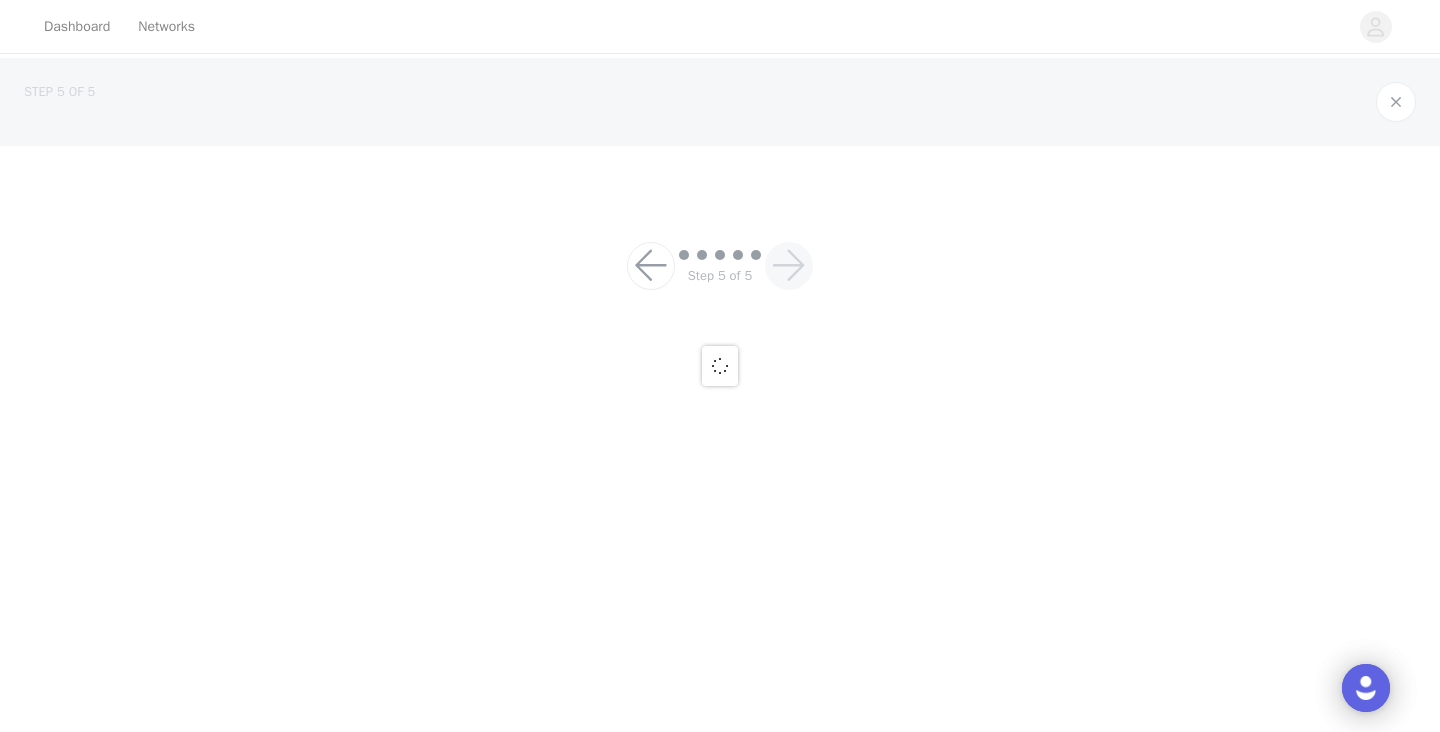 scroll, scrollTop: 0, scrollLeft: 0, axis: both 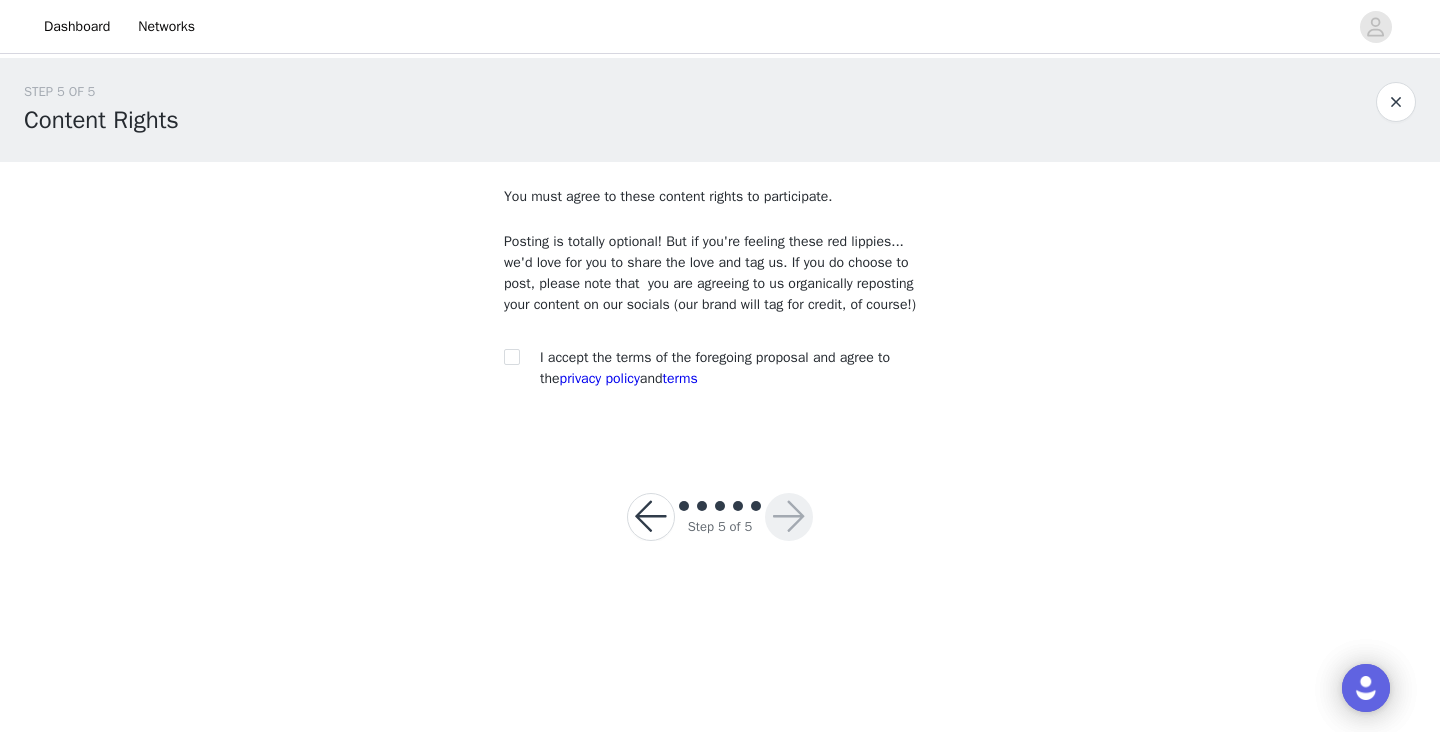 click at bounding box center [518, 357] 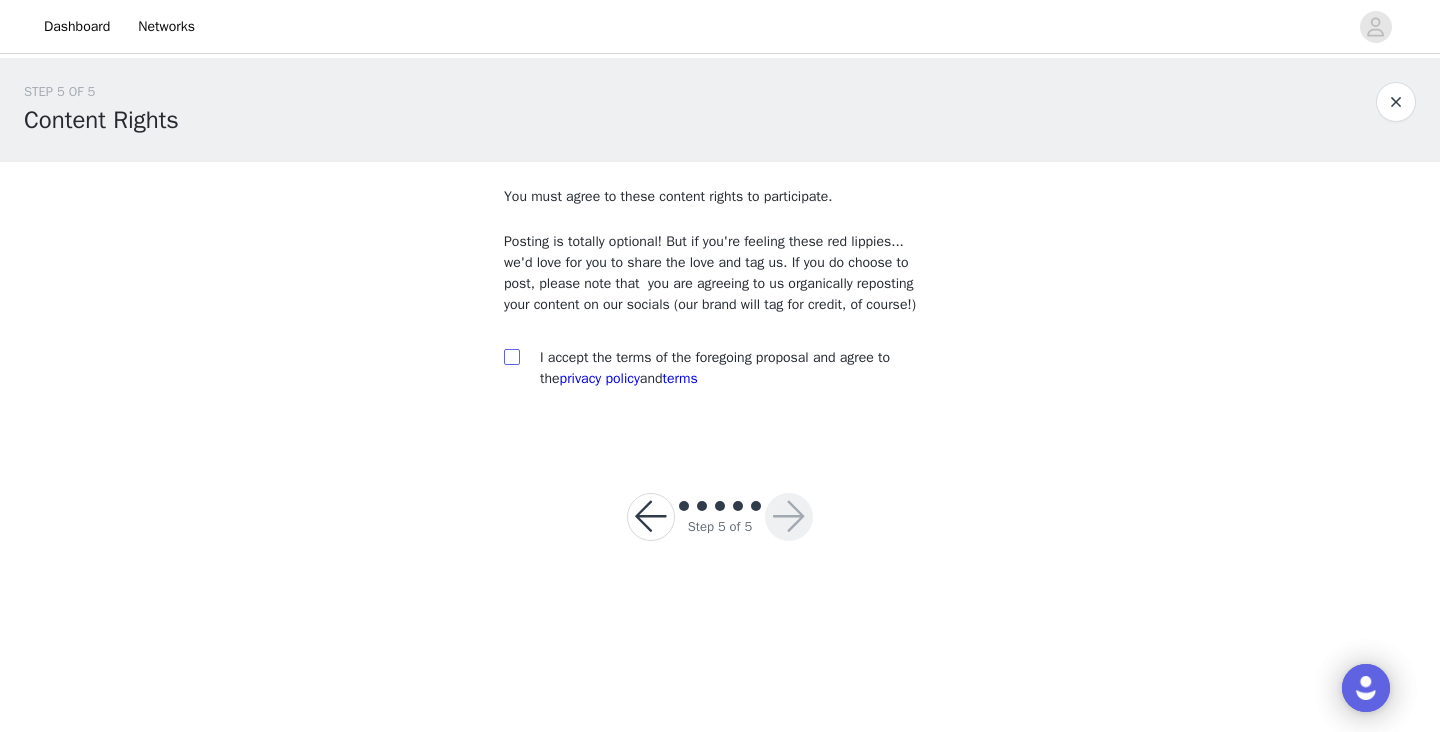click at bounding box center [511, 356] 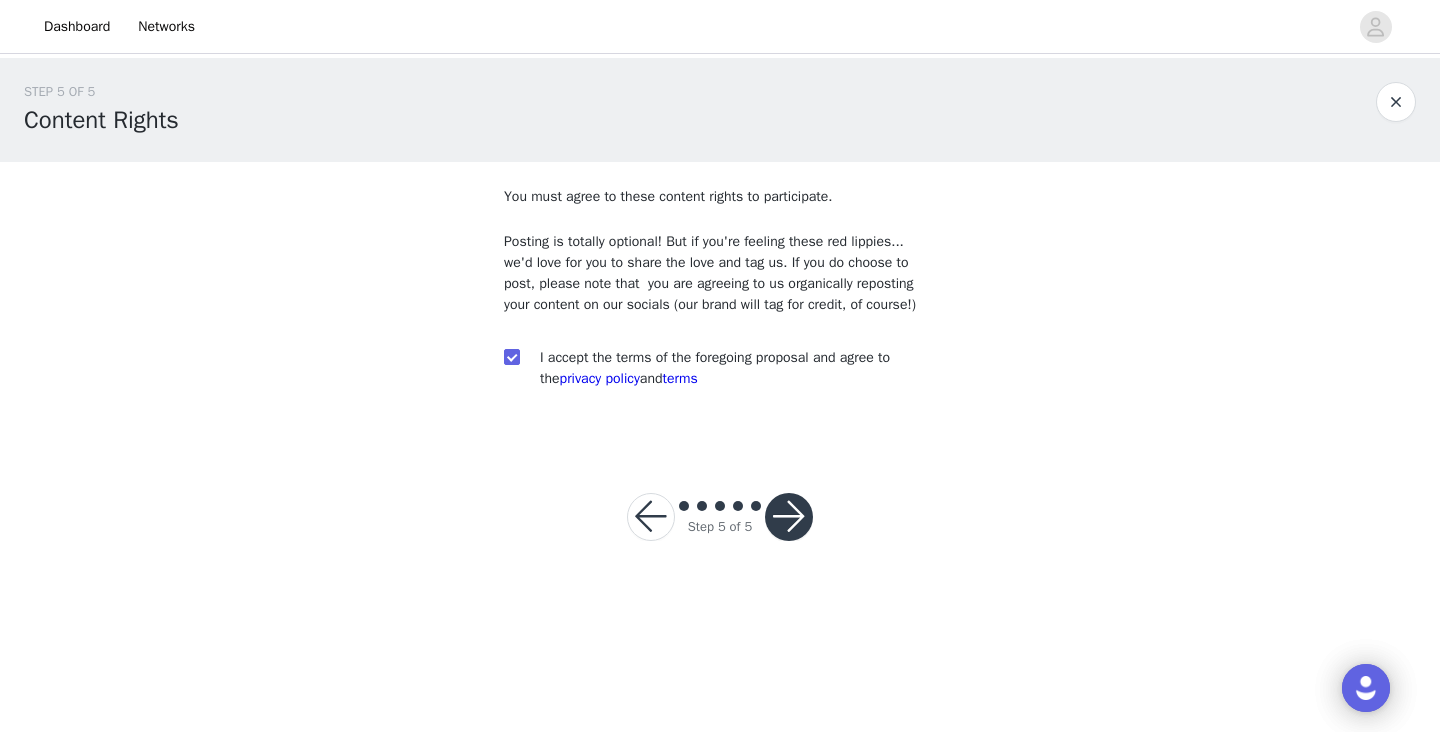 click at bounding box center (789, 517) 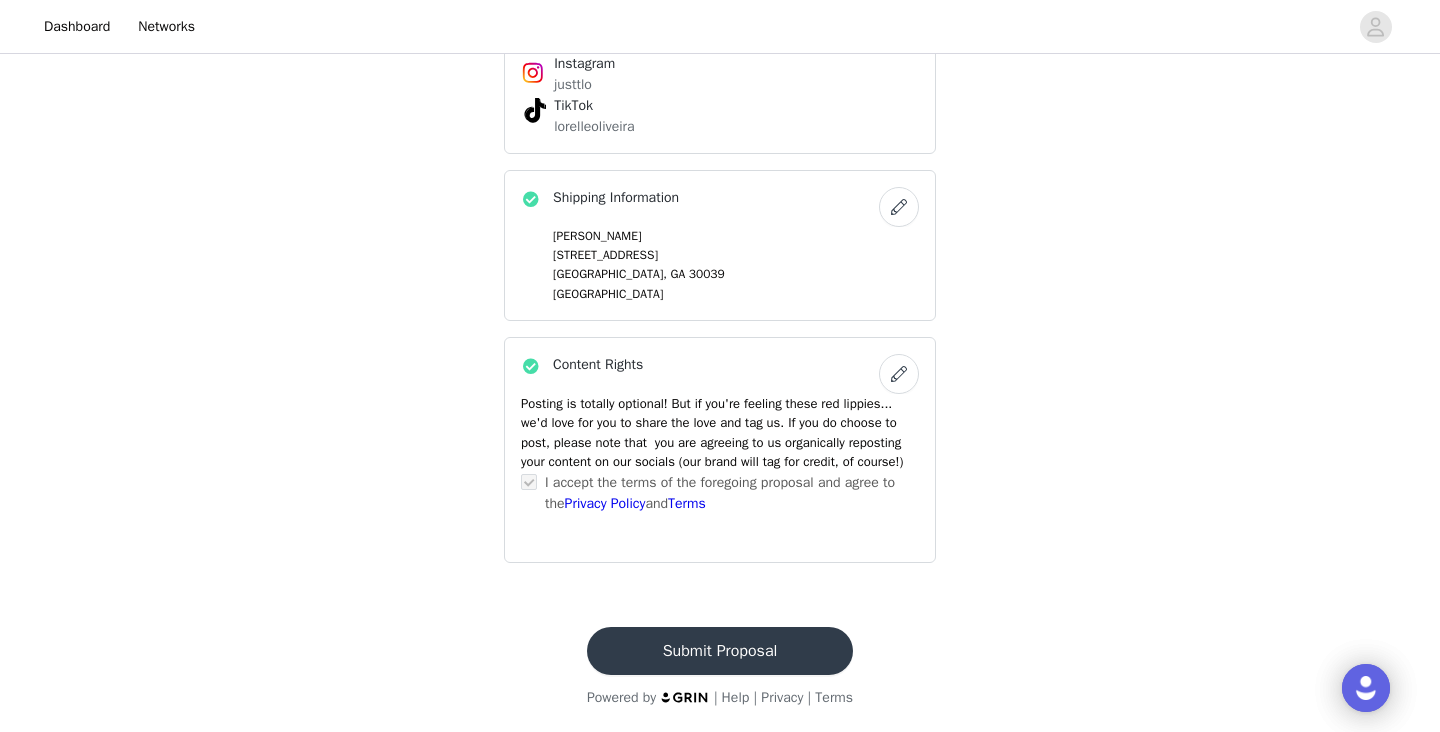 scroll, scrollTop: 613, scrollLeft: 0, axis: vertical 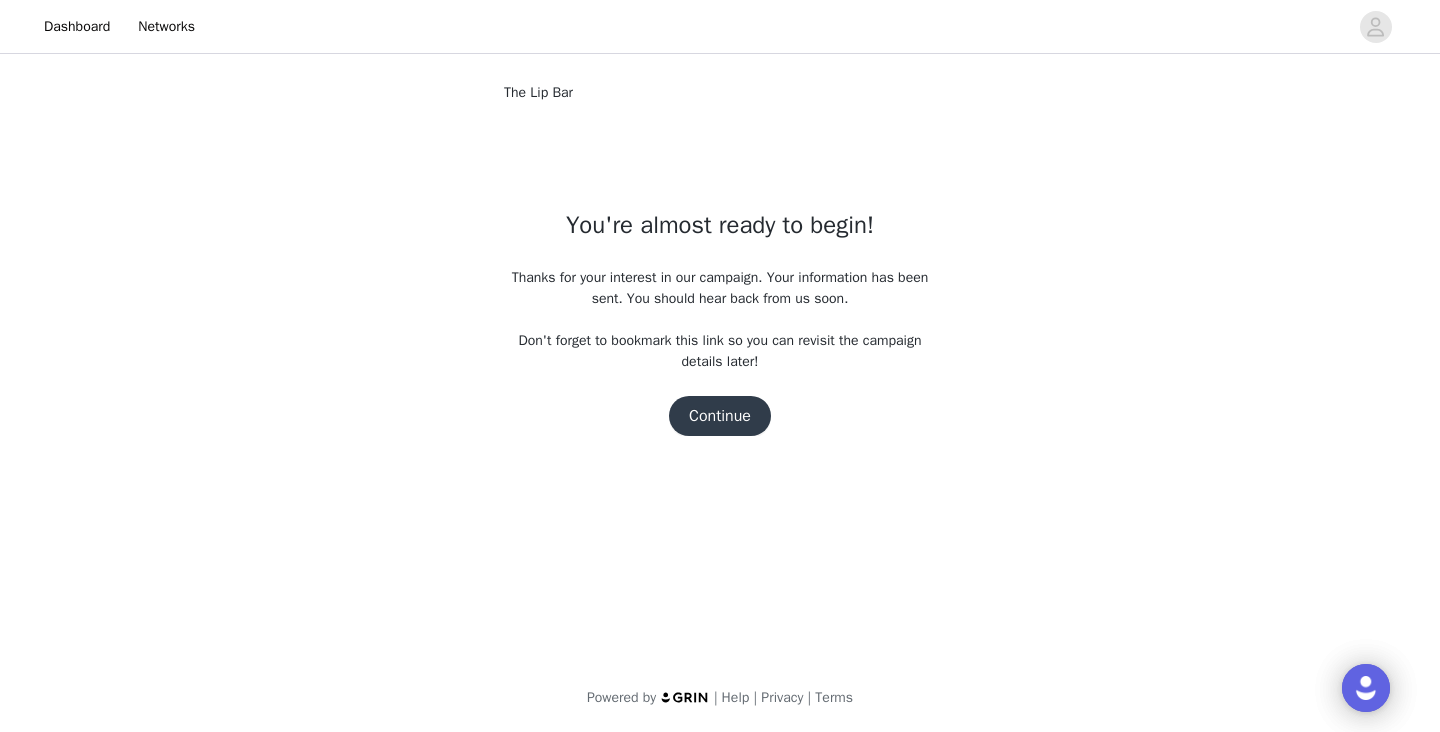 click on "Continue" at bounding box center (720, 416) 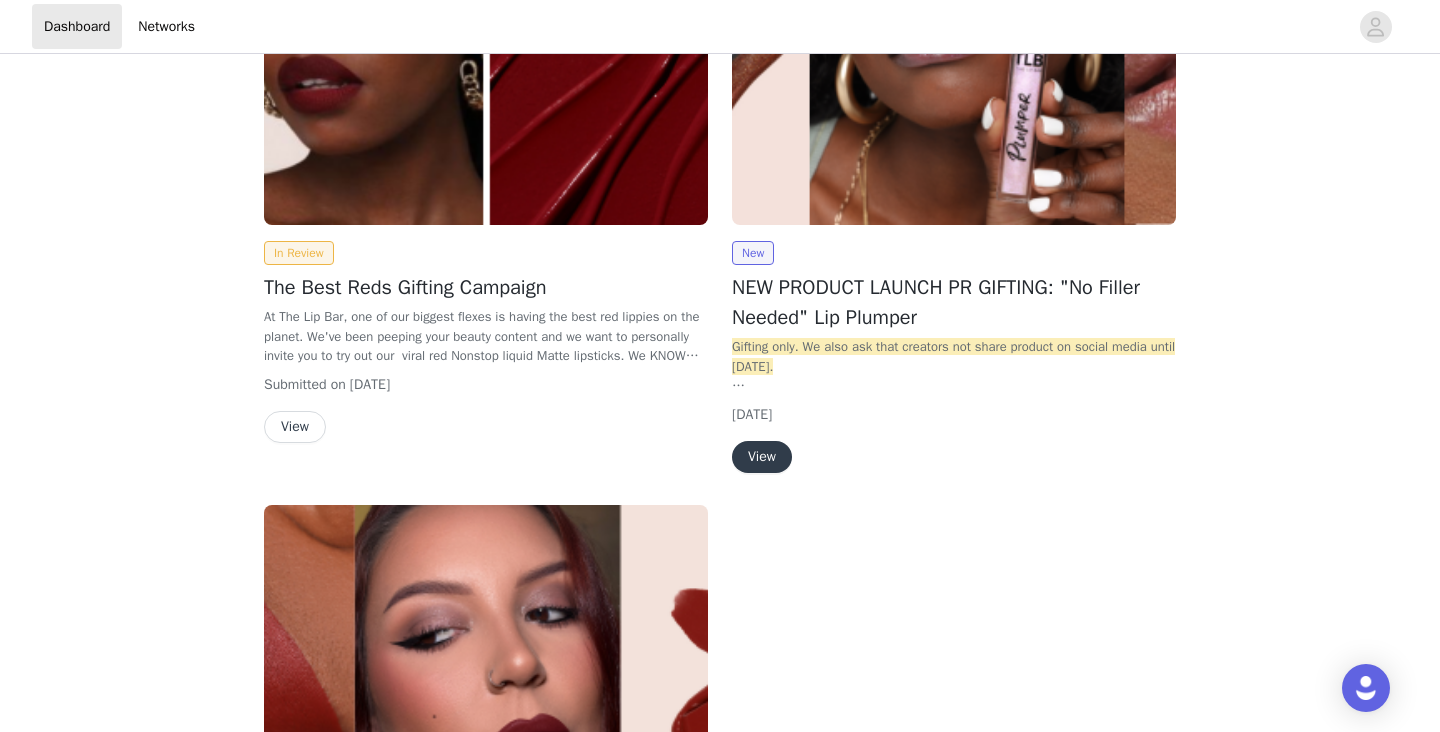 scroll, scrollTop: 440, scrollLeft: 0, axis: vertical 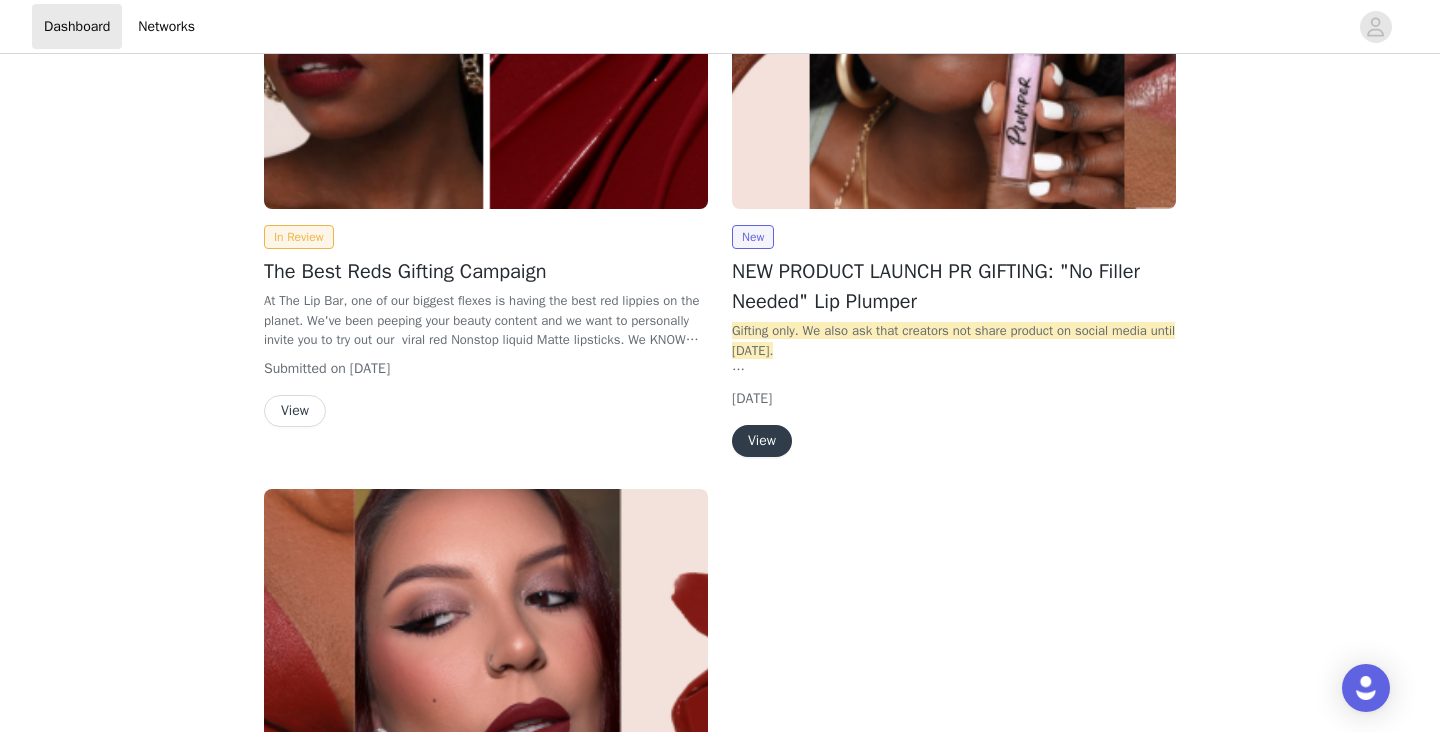 click on "View" at bounding box center (762, 441) 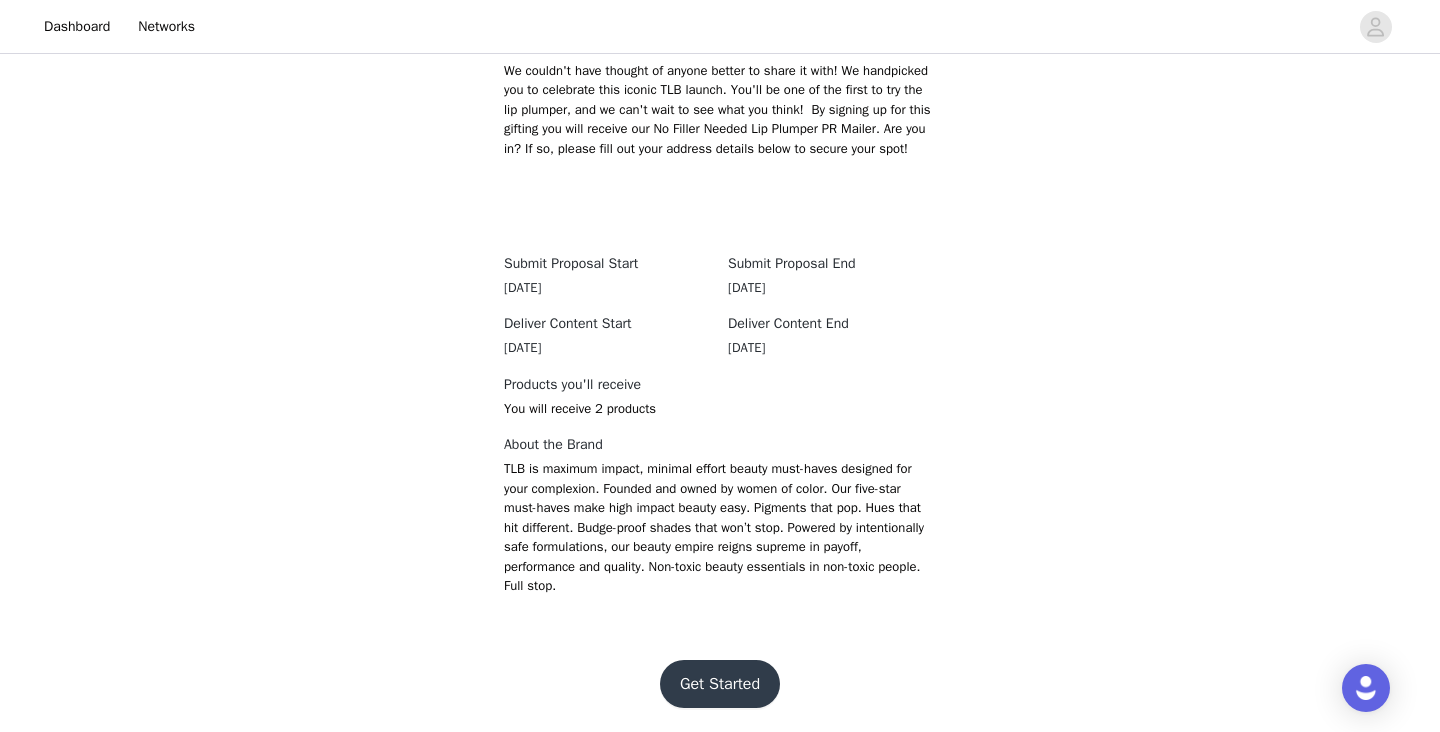 scroll, scrollTop: 952, scrollLeft: 0, axis: vertical 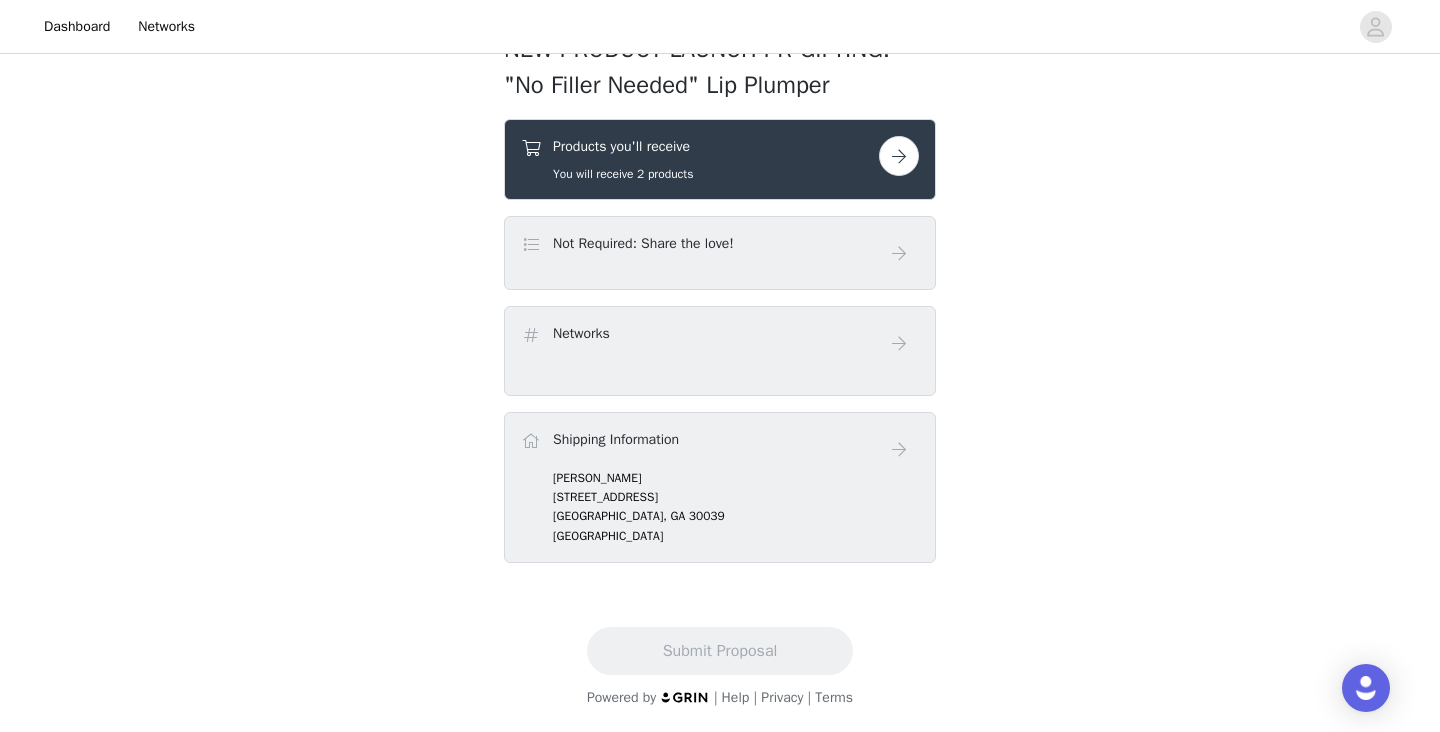 click at bounding box center (899, 156) 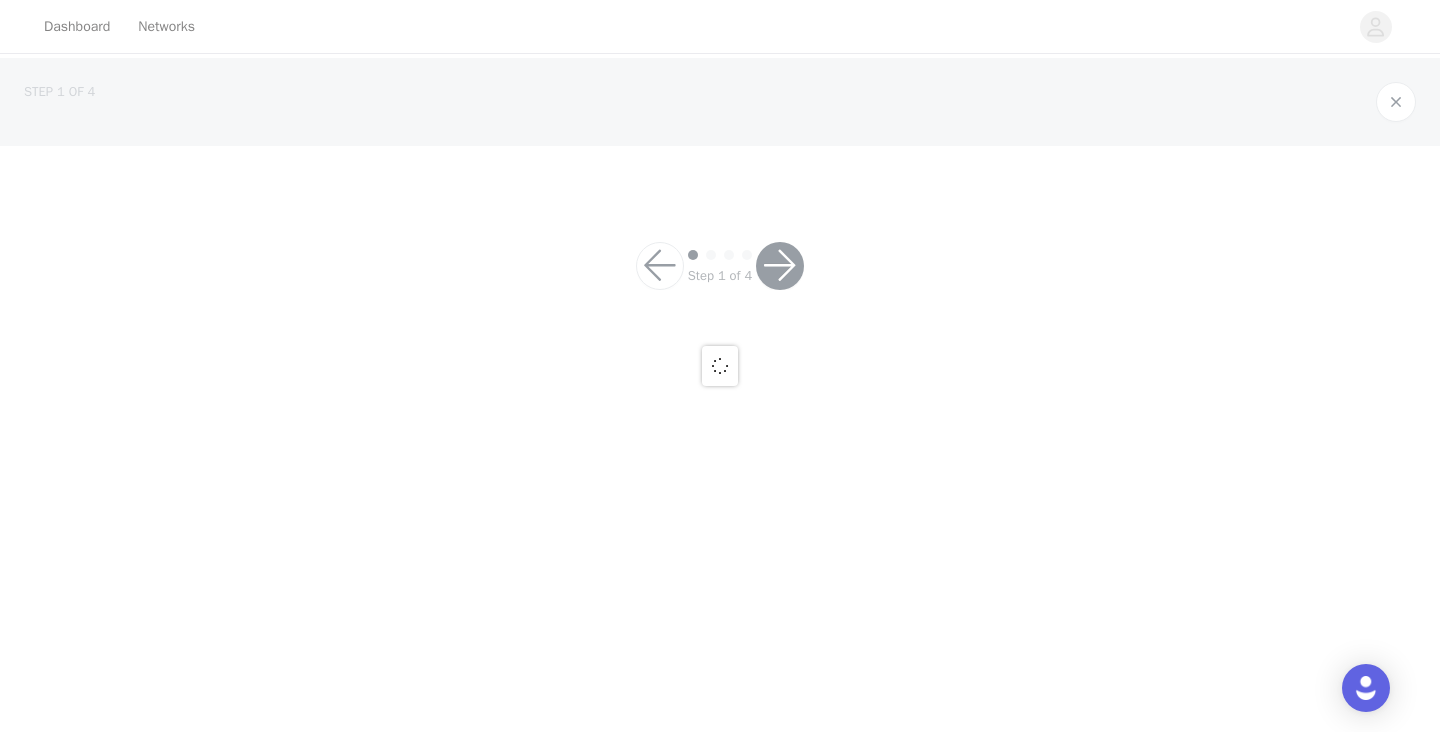 scroll, scrollTop: 0, scrollLeft: 0, axis: both 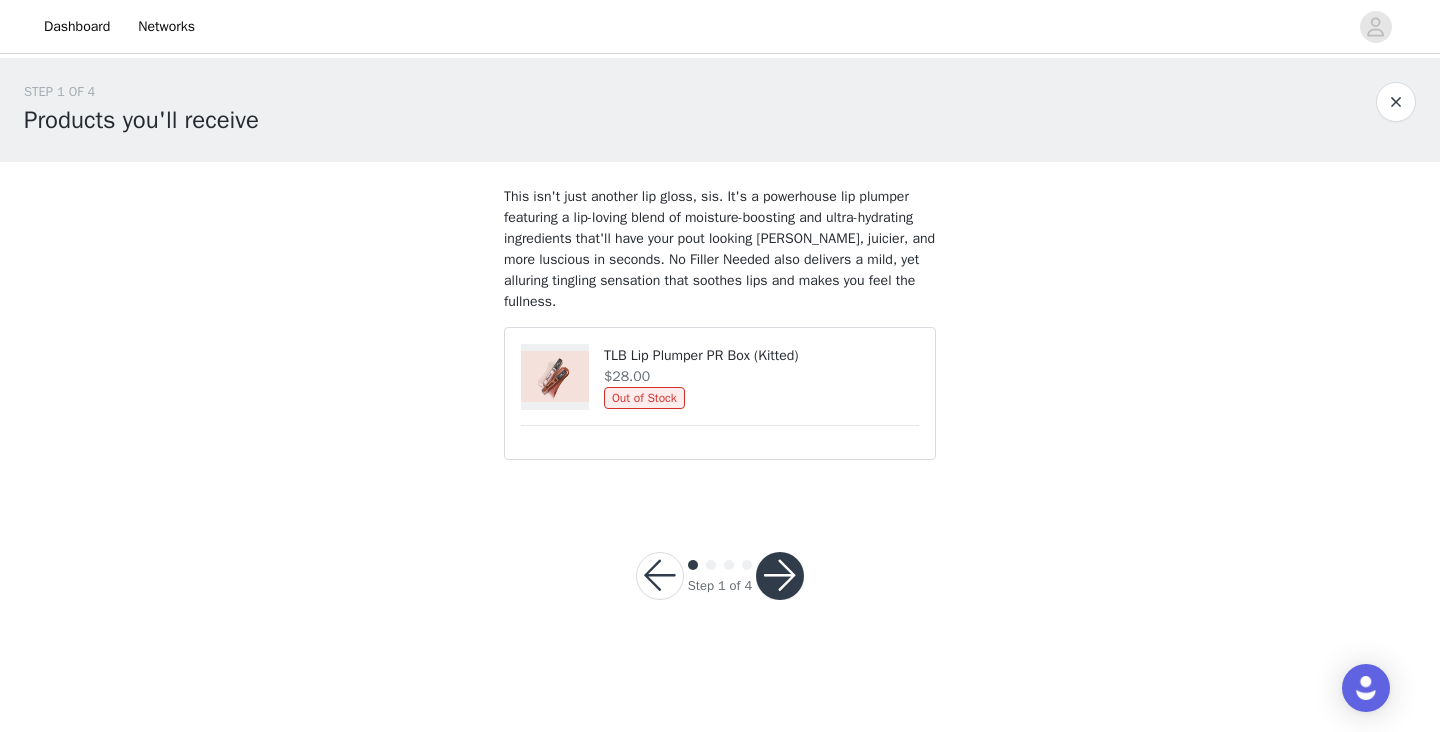 click at bounding box center [780, 576] 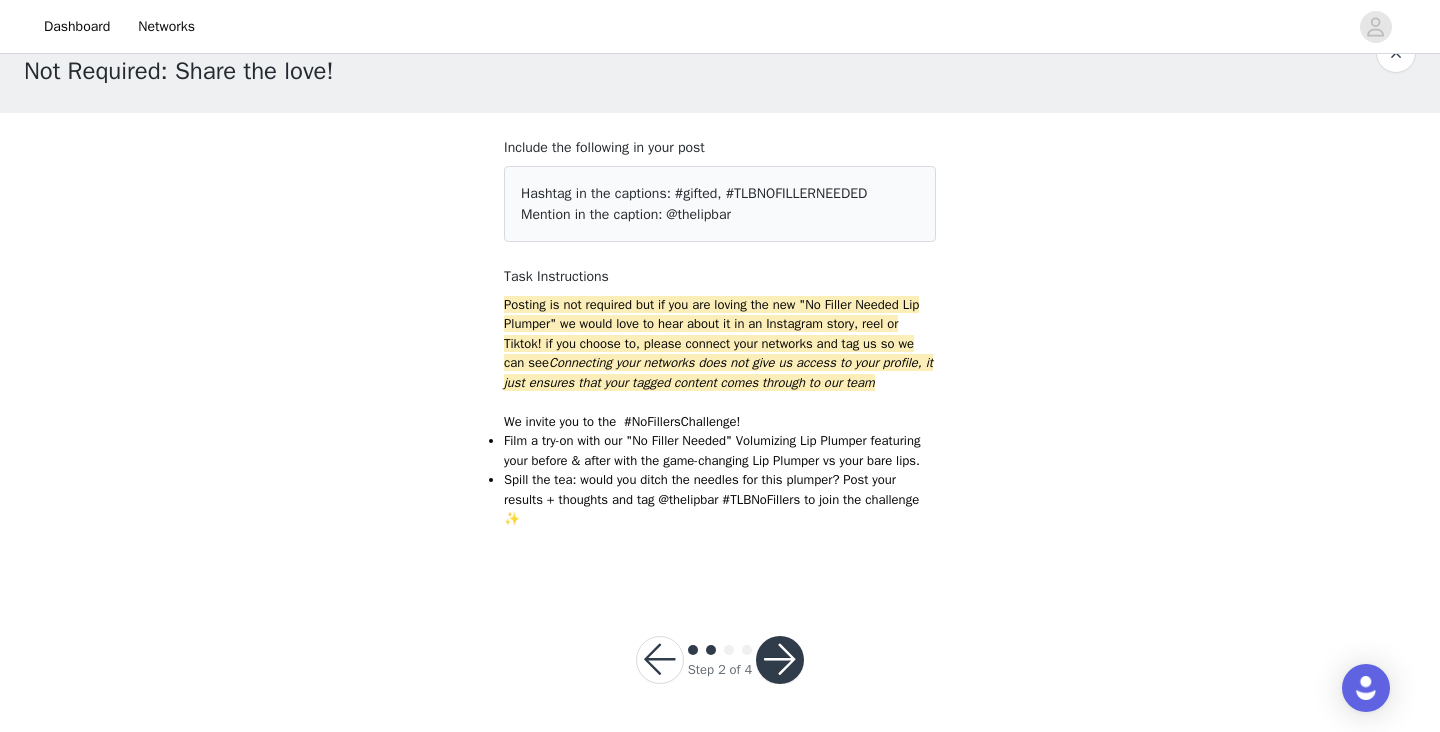 scroll, scrollTop: 89, scrollLeft: 0, axis: vertical 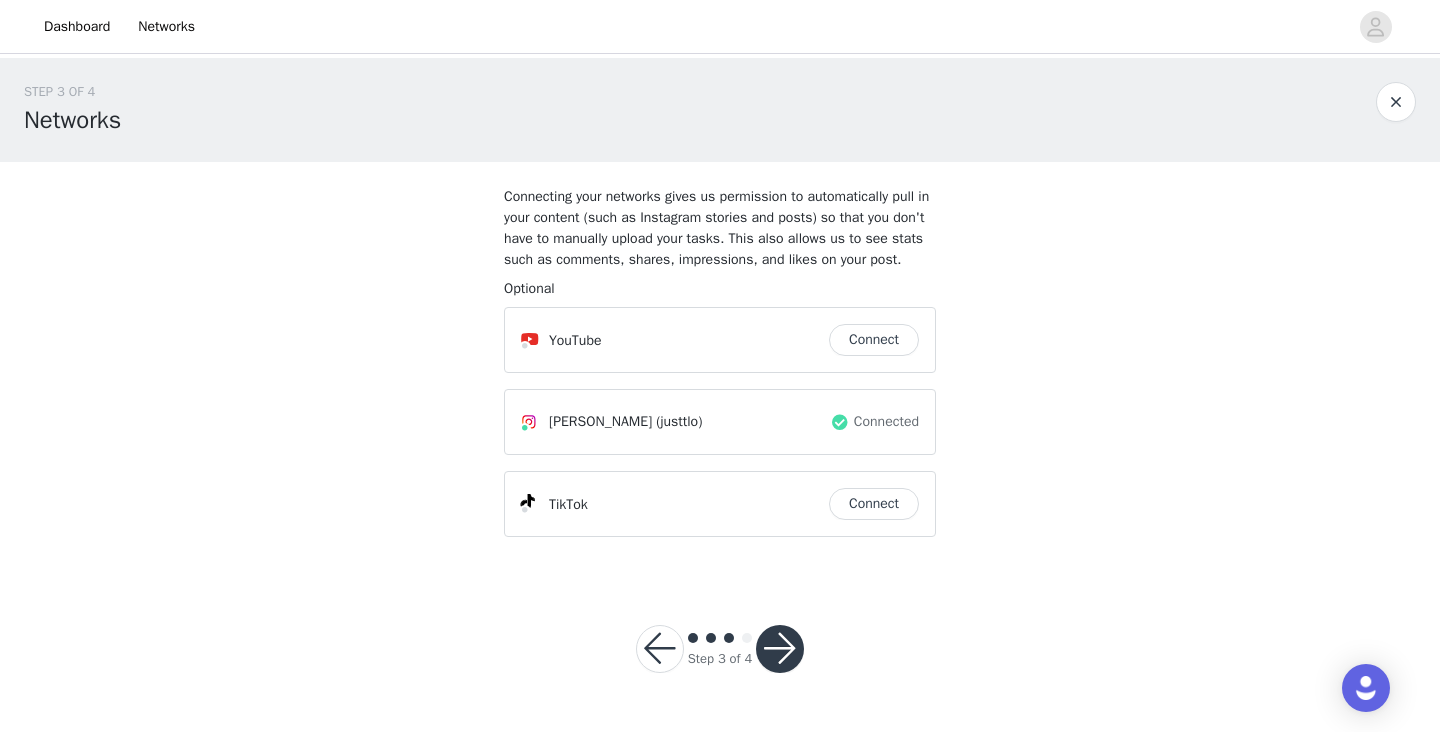 click at bounding box center (780, 649) 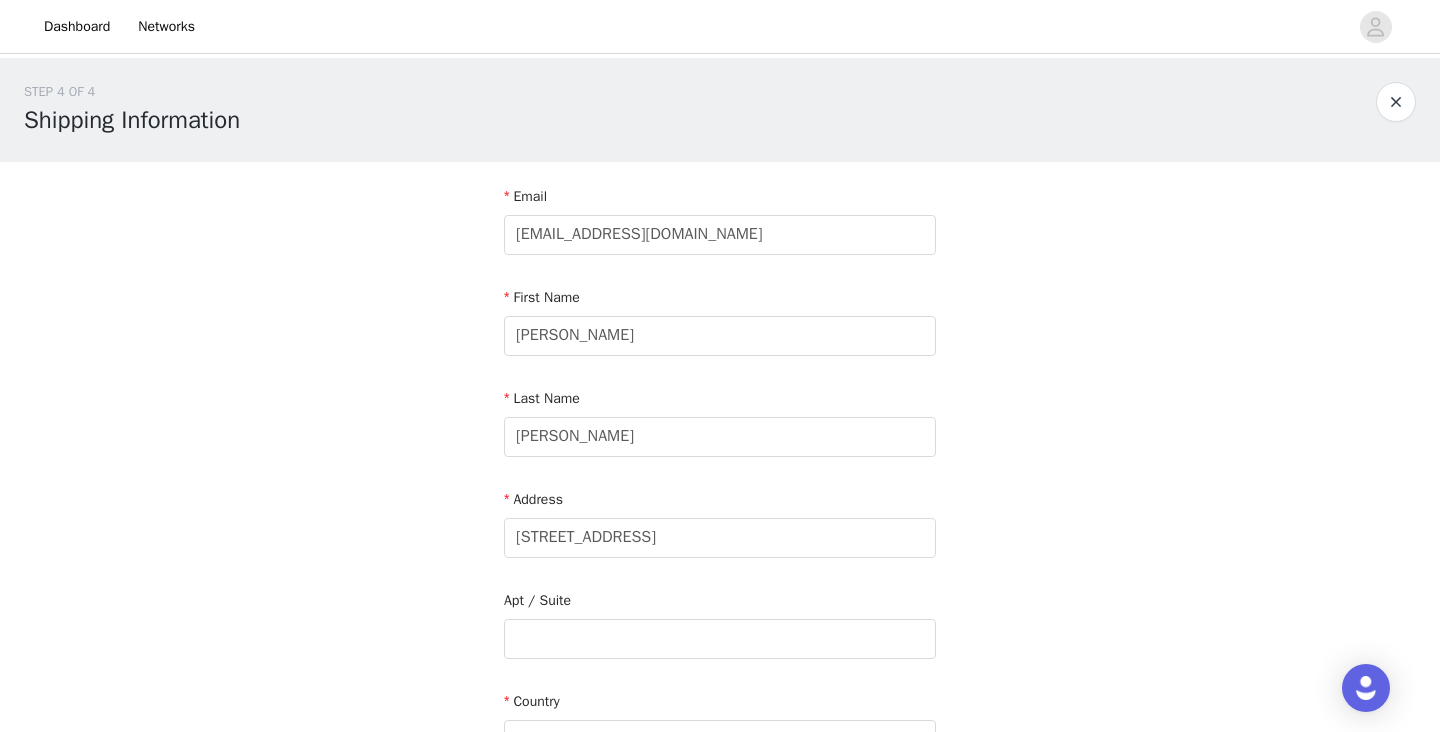 click on "STEP 4 OF 4
Shipping Information
Email [EMAIL_ADDRESS][DOMAIN_NAME]   First Name [PERSON_NAME]   Last Name [PERSON_NAME]   Address [STREET_ADDRESS][US_STATE]   Phone Number [PHONE_NUMBER]" at bounding box center [720, 639] 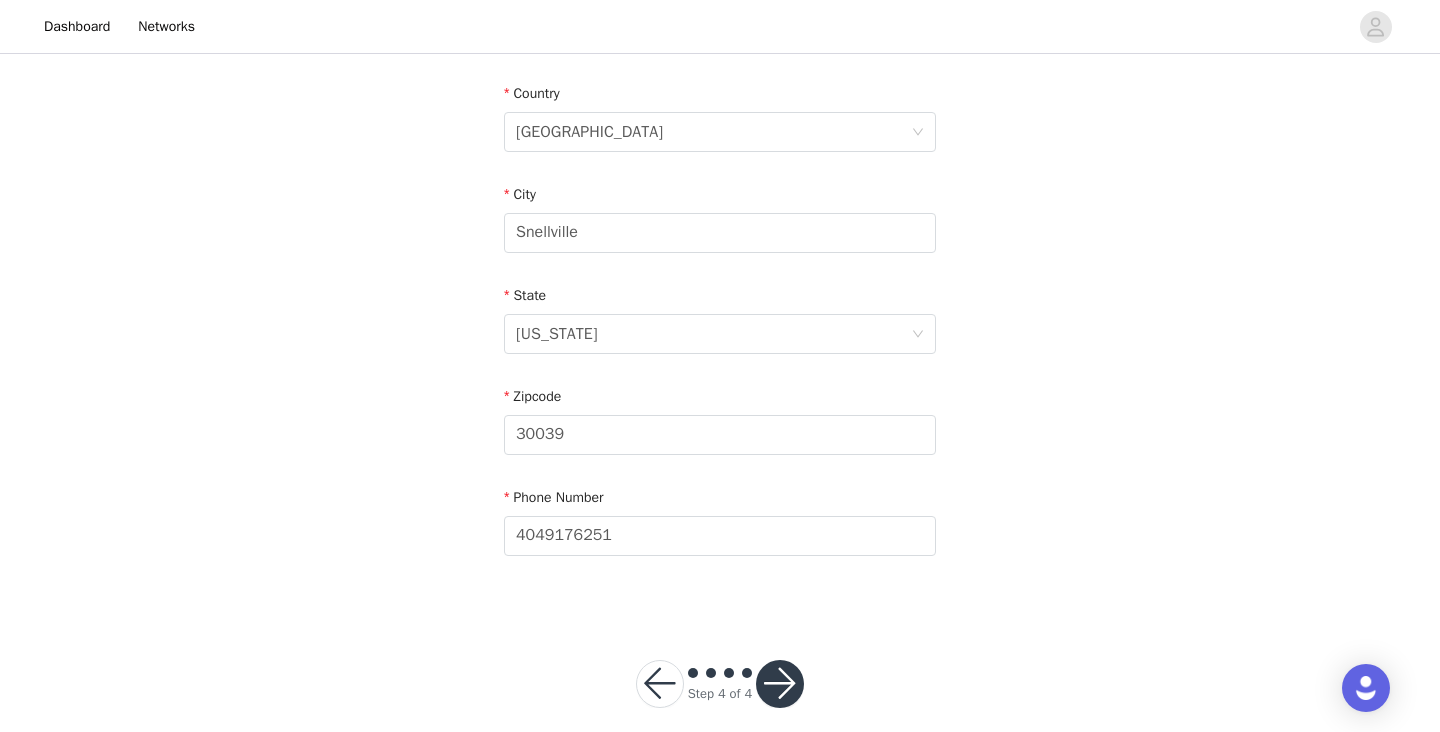 scroll, scrollTop: 632, scrollLeft: 0, axis: vertical 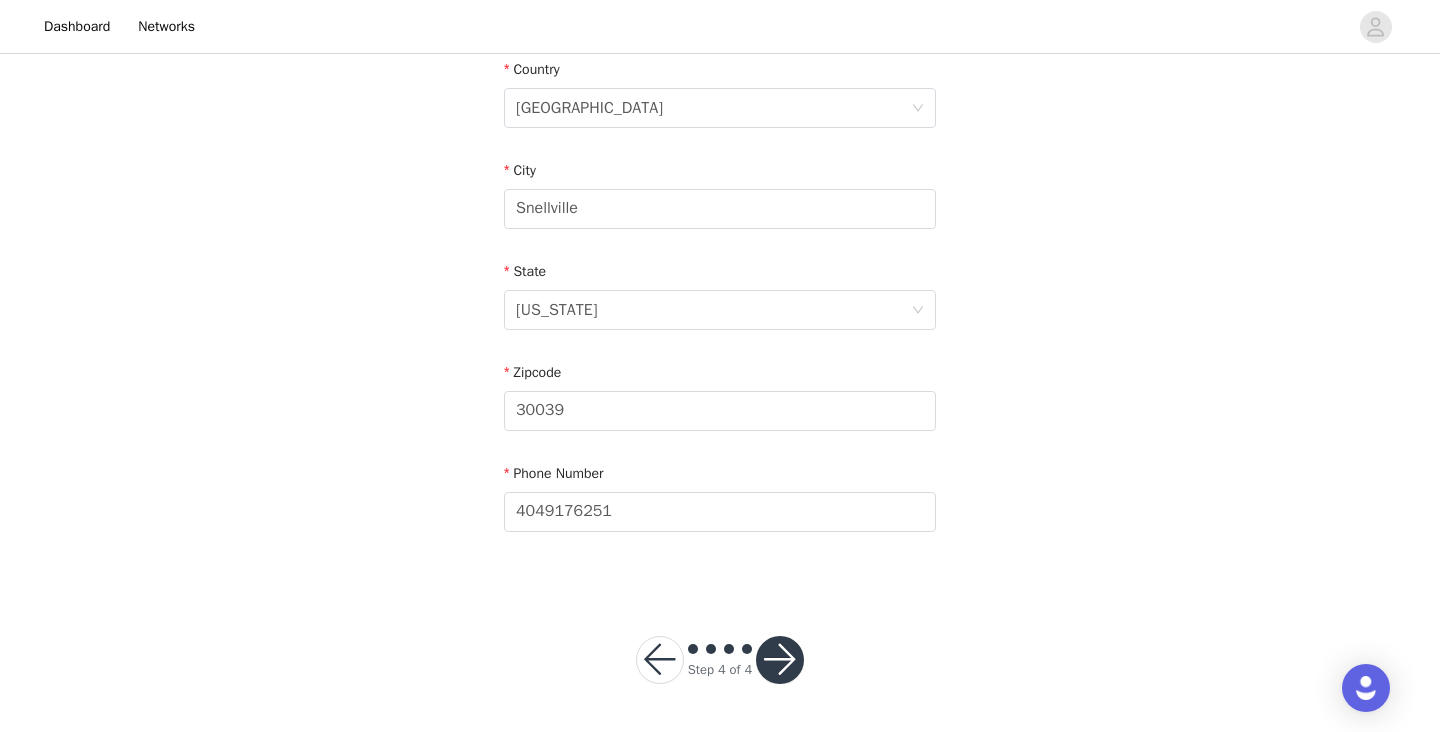 click at bounding box center (780, 660) 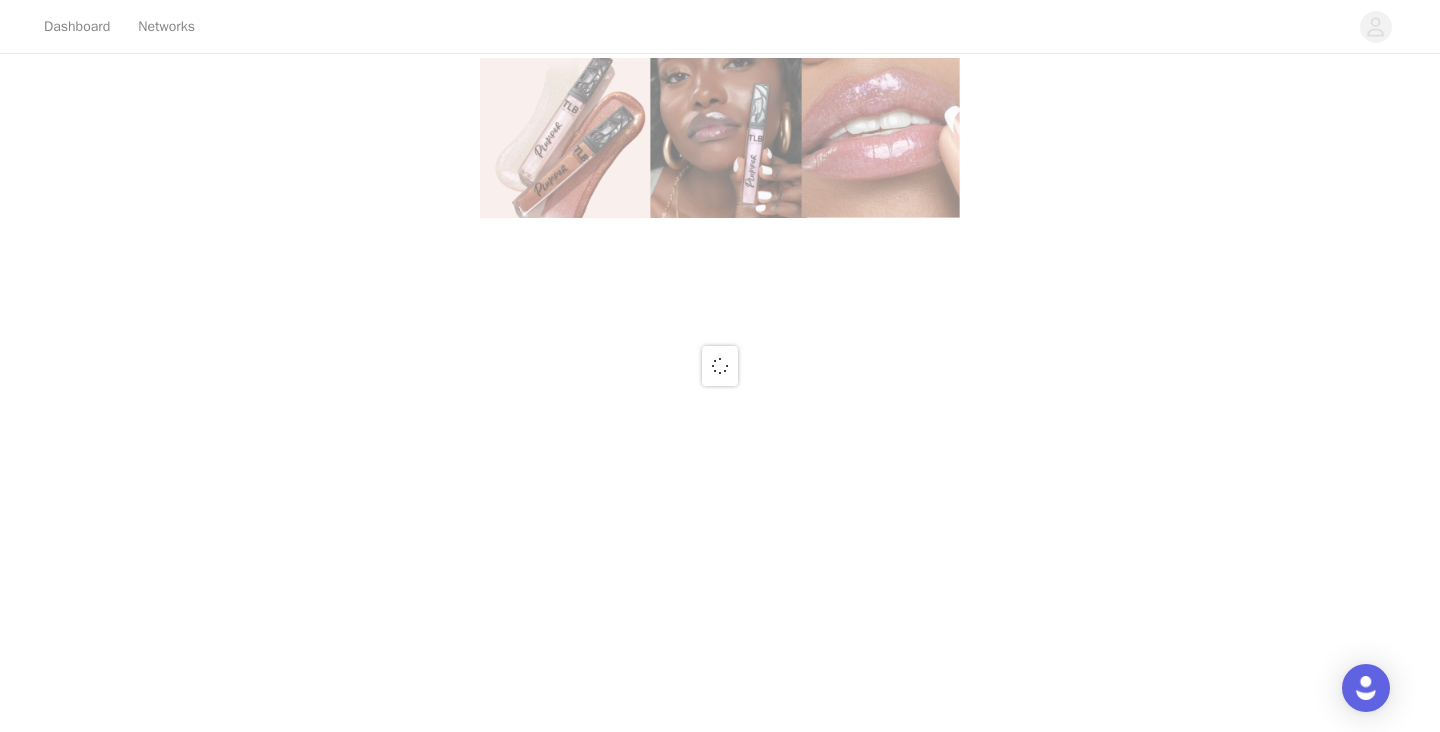 scroll, scrollTop: 0, scrollLeft: 0, axis: both 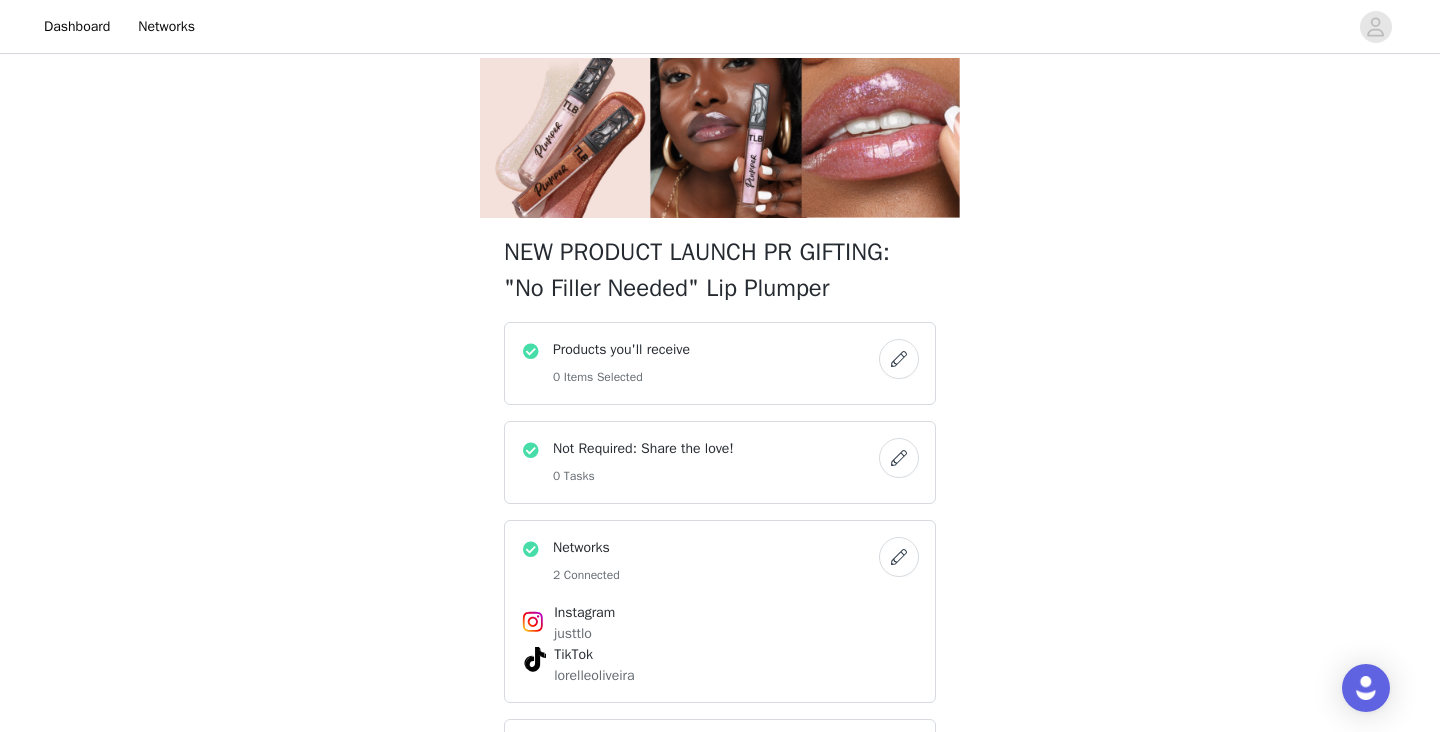 click on "NEW PRODUCT LAUNCH PR GIFTING:  "No Filler Needed" Lip Plumper
Products you'll receive   0 Items Selected                 Not Required: Share the love!   0 Tasks             Networks   2 Connected
Instagram
justtlo
TikTok
lorelleoliveira
Shipping Information             [PERSON_NAME]   [STREET_ADDRESS]" at bounding box center (720, 484) 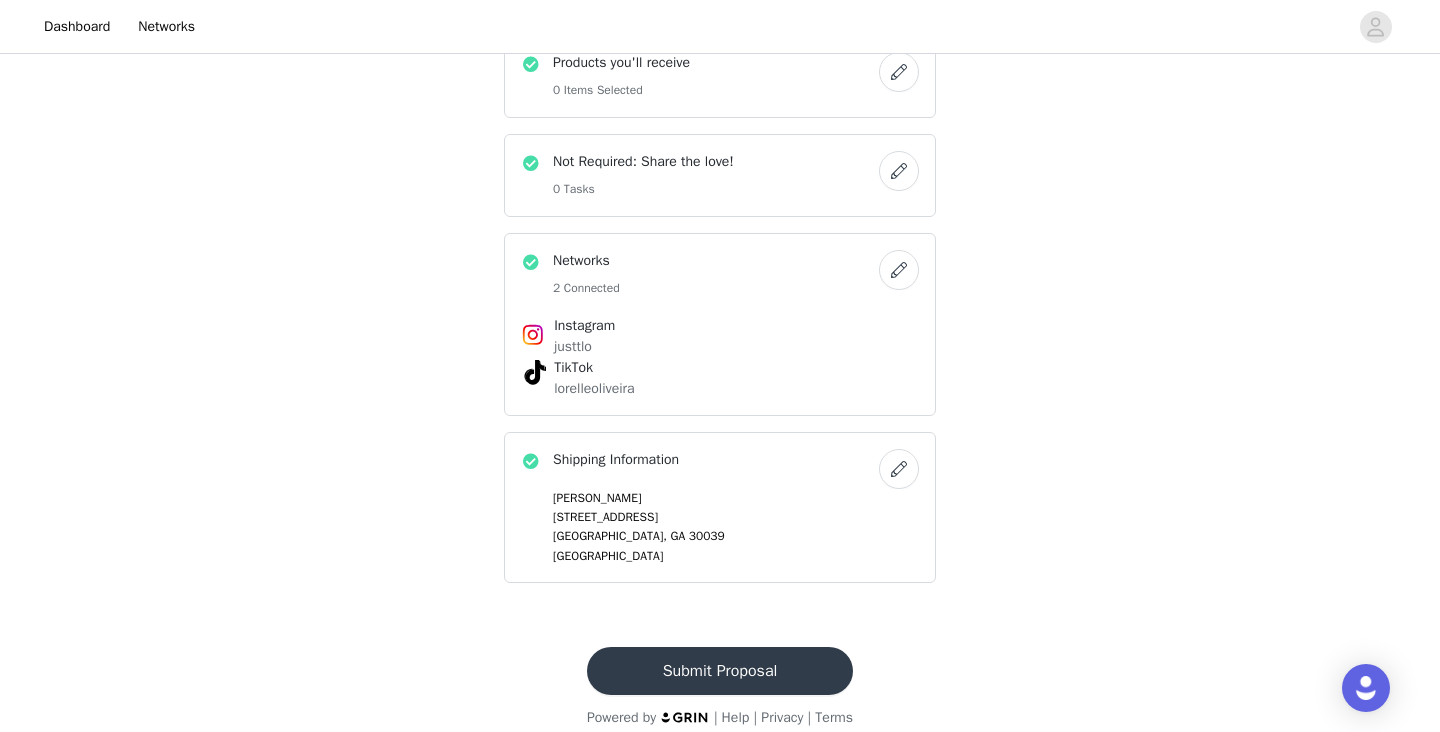 scroll, scrollTop: 307, scrollLeft: 0, axis: vertical 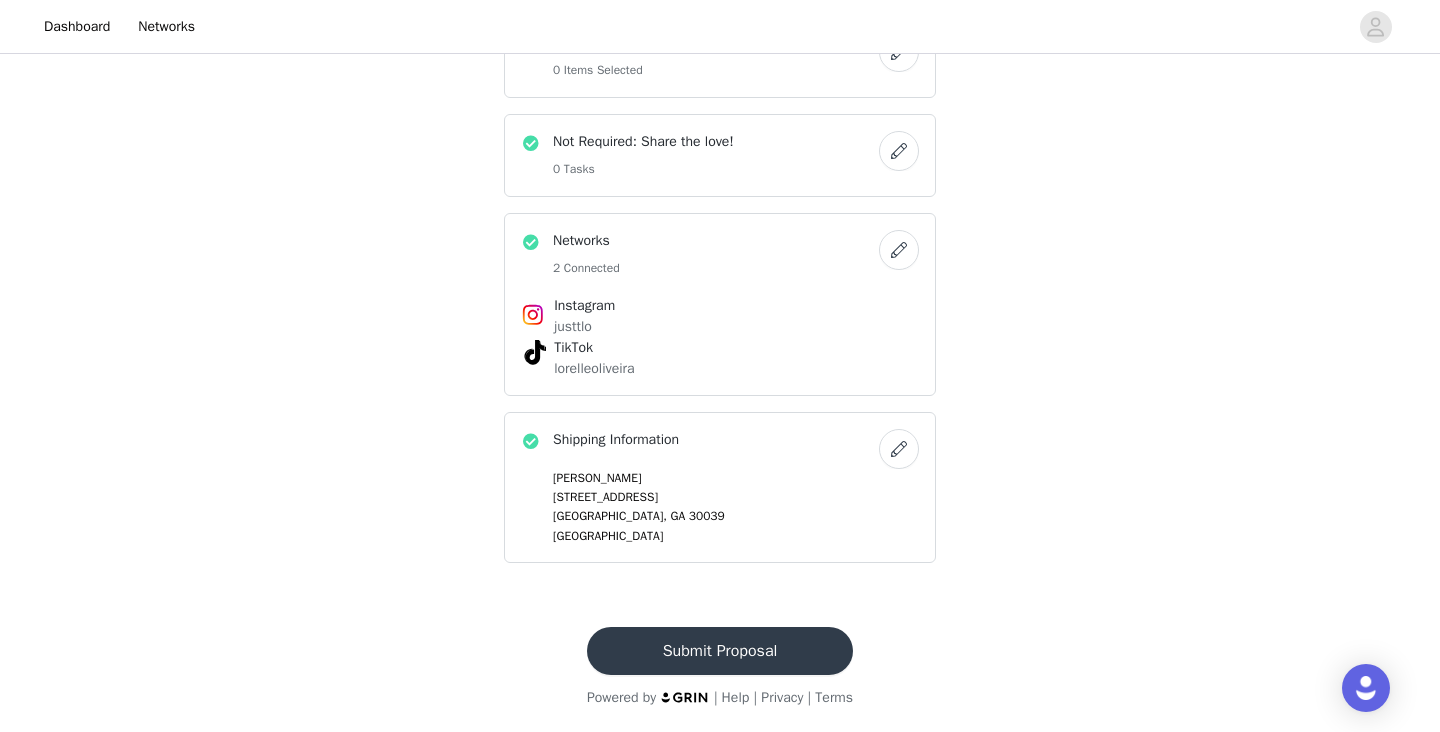 click on "Submit Proposal" at bounding box center (720, 651) 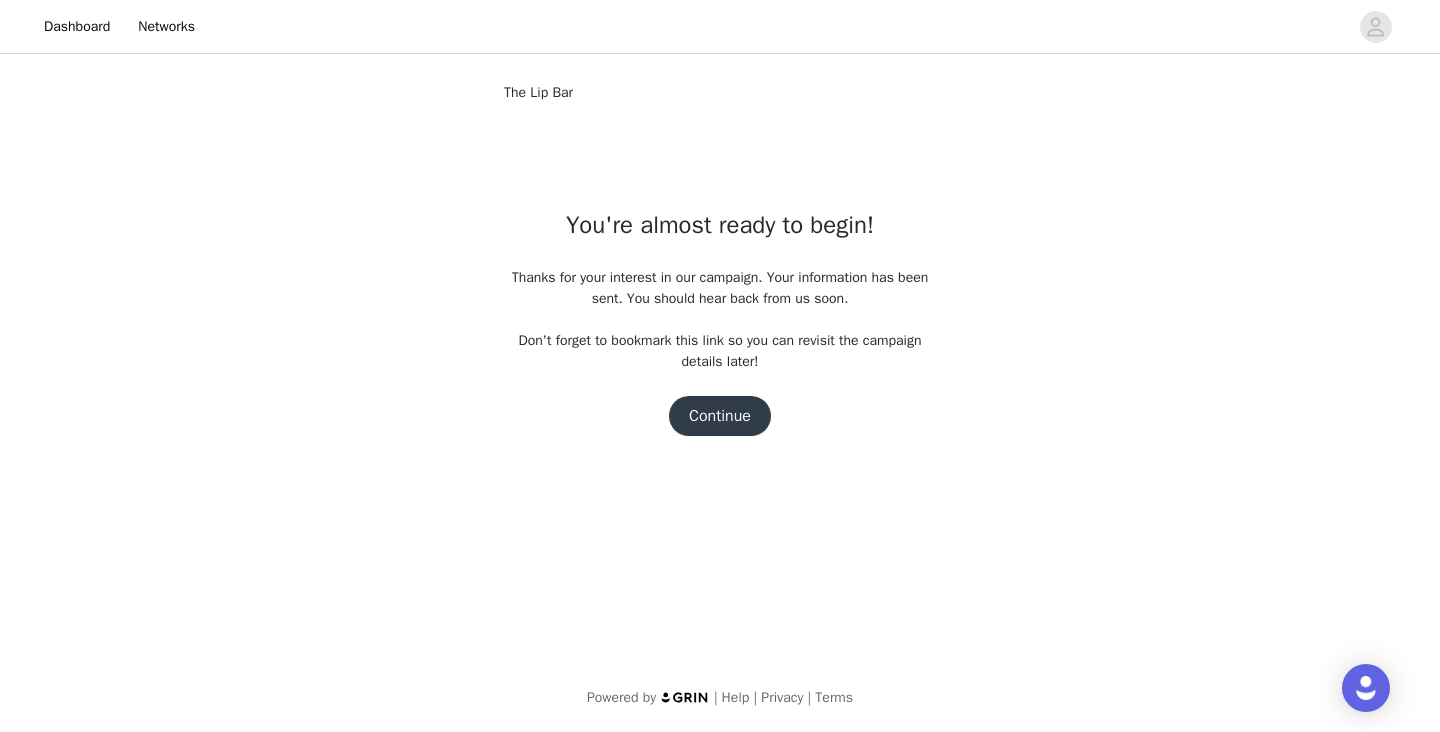 scroll, scrollTop: 0, scrollLeft: 0, axis: both 